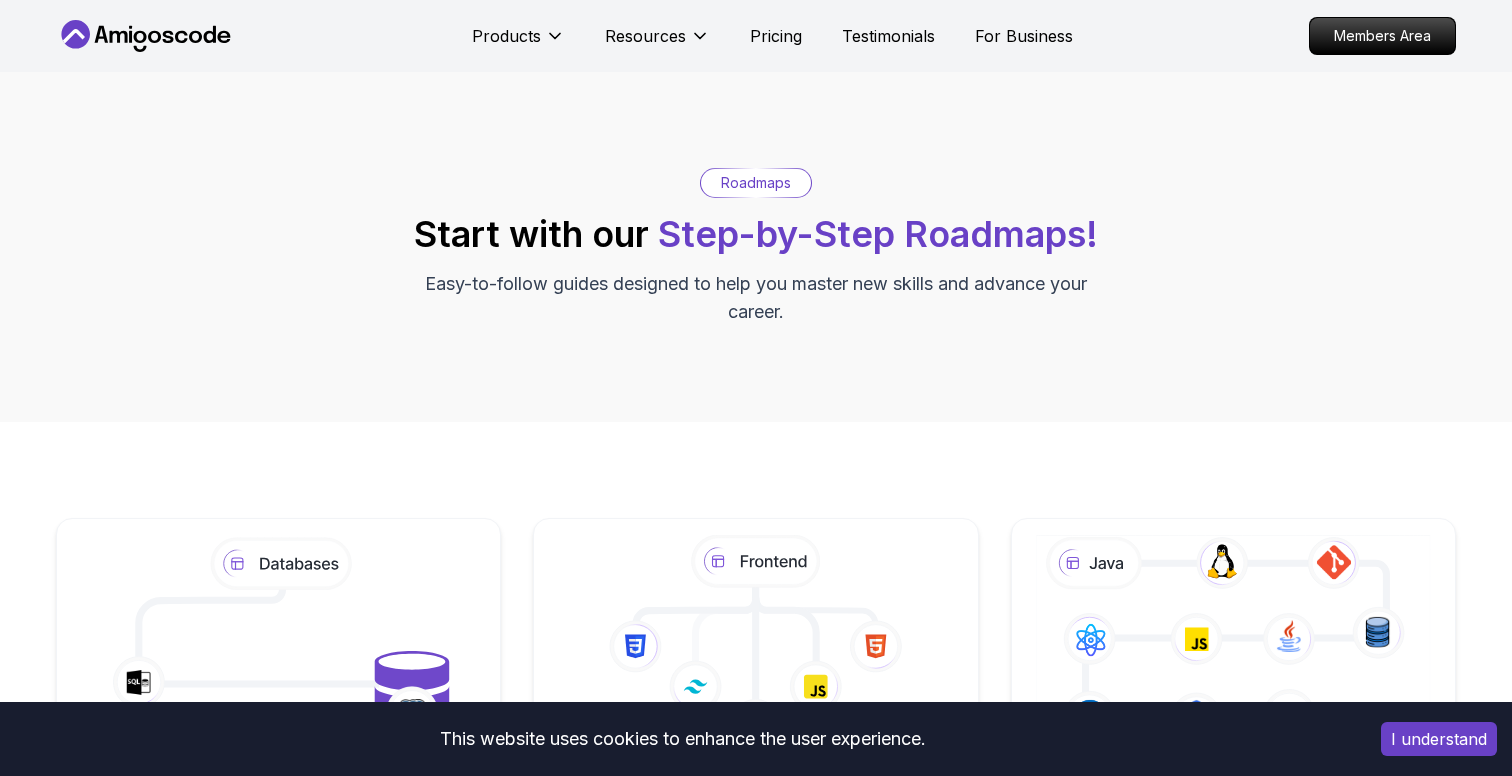 scroll, scrollTop: 0, scrollLeft: 0, axis: both 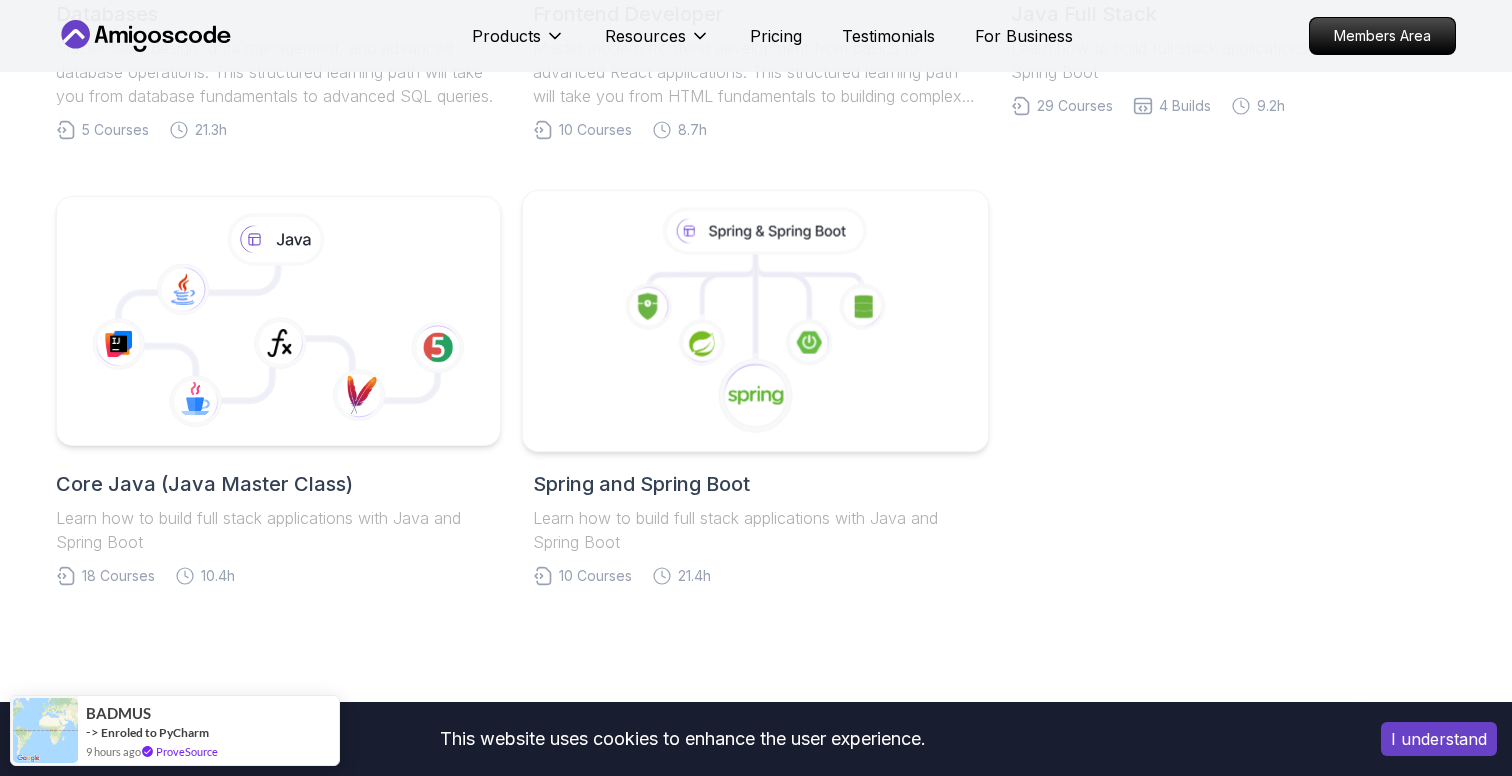 click 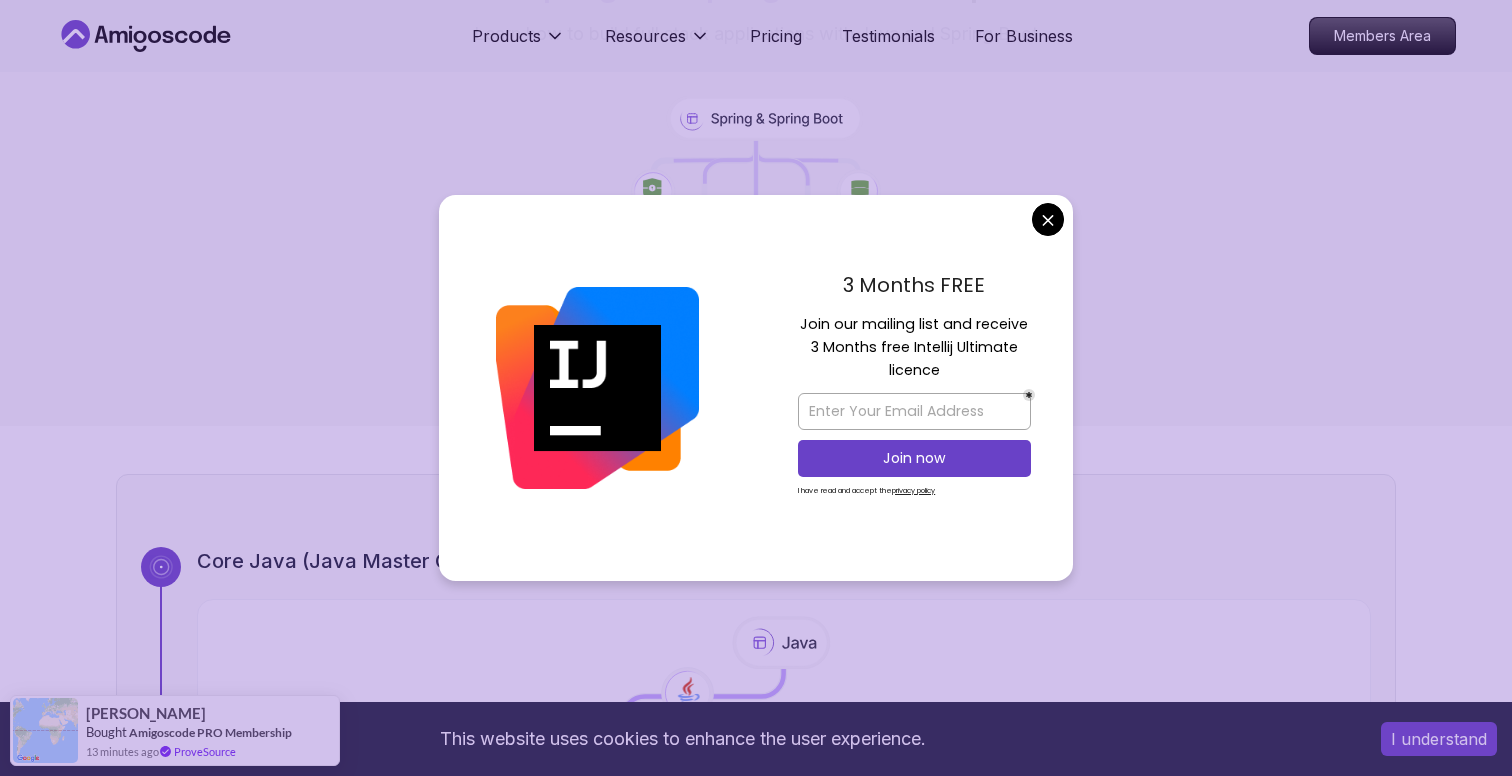 scroll, scrollTop: 604, scrollLeft: 0, axis: vertical 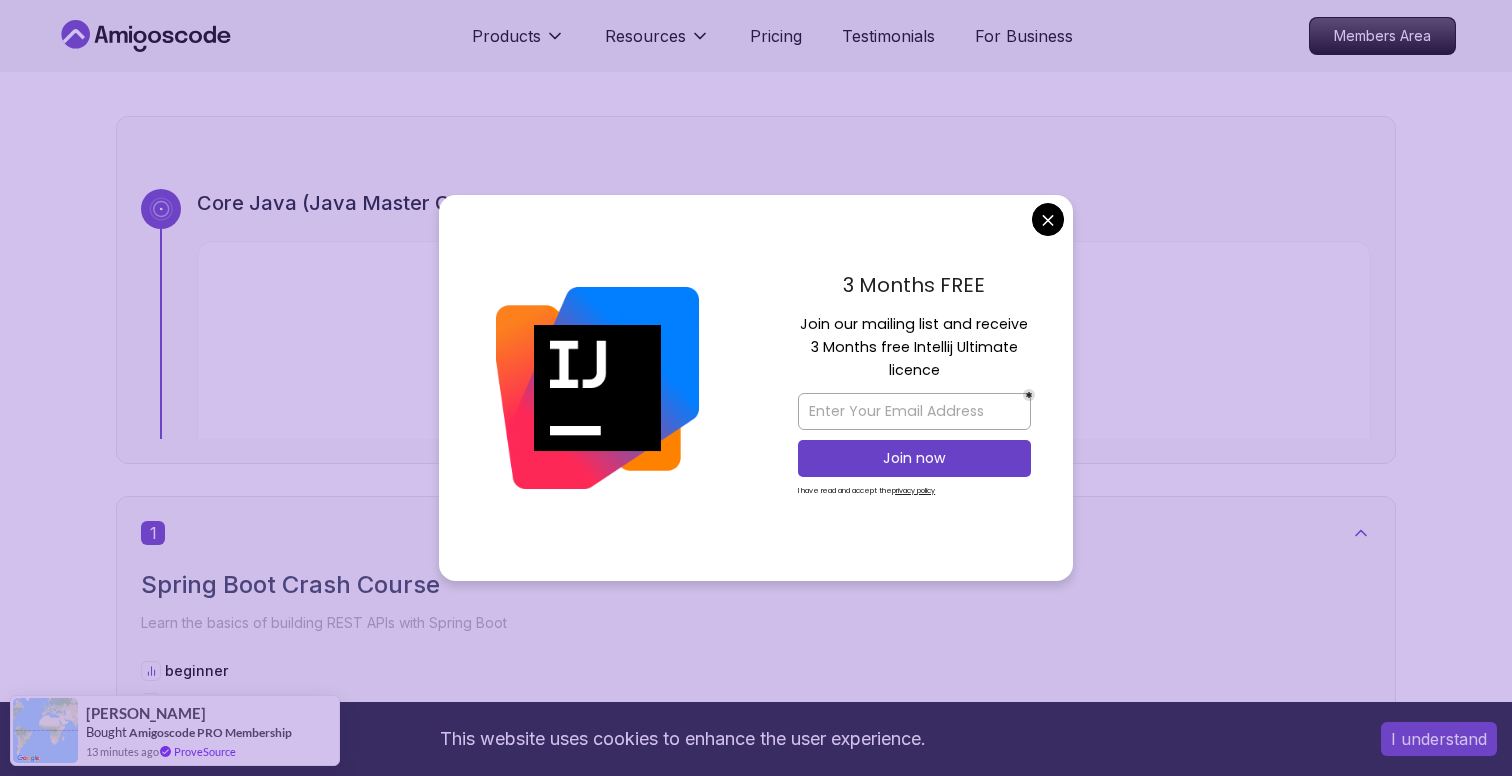 click on "This website uses cookies to enhance the user experience. I understand Products Resources Pricing Testimonials For Business Members Area Products Resources Pricing Testimonials For Business Members Area Spring and Spring Boot Spring and Spring Boot  Roadmap Learn how to build full stack applications with Java and Spring Boot Core Java (Java Master Class) 1 Spring Boot Crash Course Learn the basics of building REST APIs with Spring Boot beginner 1   Course   1.7 hours  of content 1 1.67h NEW Spring Boot for Beginners Build a CRUD API with Spring Boot and PostgreSQL database using Spring Data JPA and Spring AI 2 Spring Framework Learn the core of Spring Framework: Inversion of Control and Dependency Injection intermediate 2   Courses   1.1 hours  of content 2 1.12h Spring Framework Pro Master the core concepts of Spring Framework. Learn about Inversion of Control, Dependency Injection, Beans, and the Application Context to build robust Java applications. 3 Mastering APIs with Spring MVC intermediate 1   Course" at bounding box center [756, 3885] 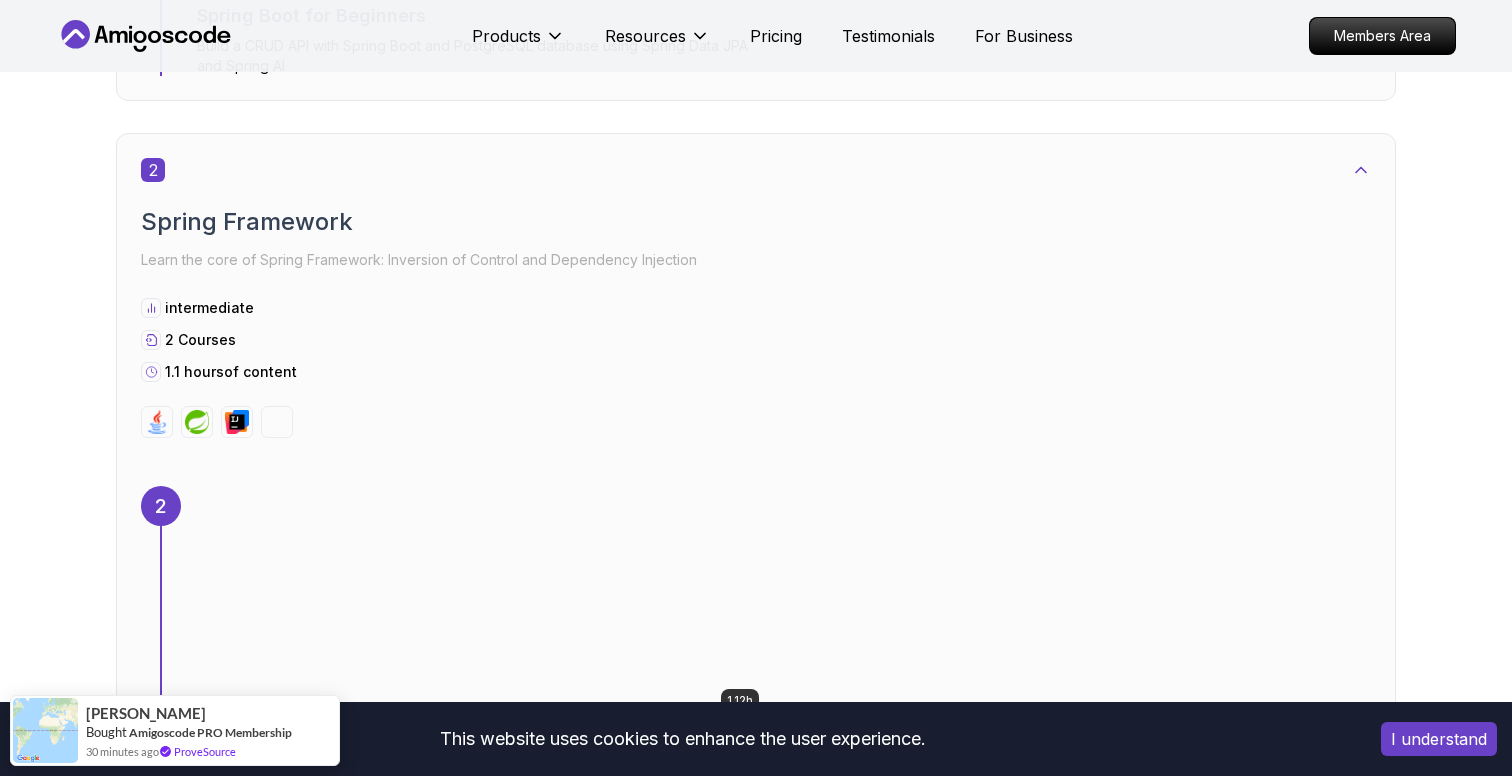 scroll, scrollTop: 1927, scrollLeft: 0, axis: vertical 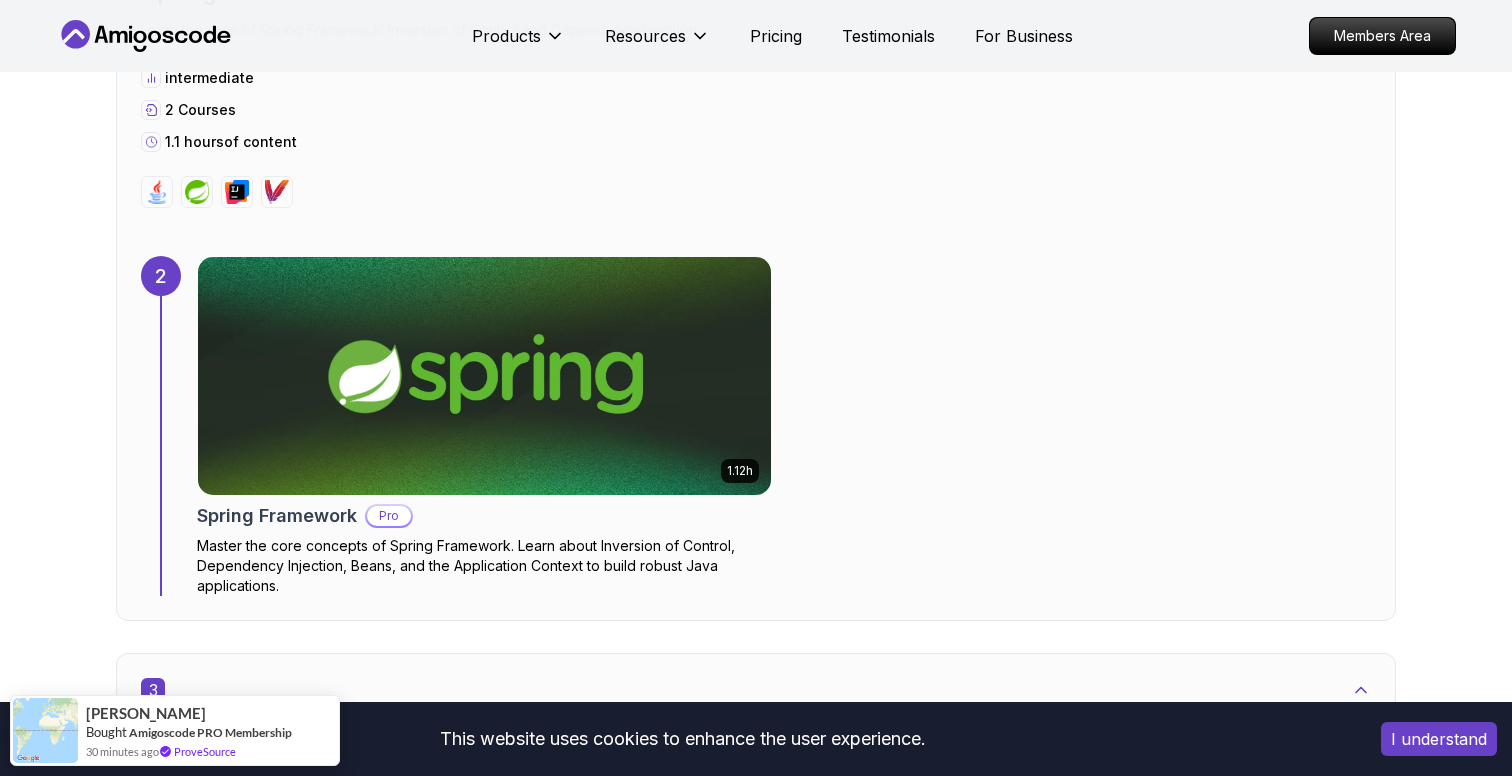 click at bounding box center [485, 376] 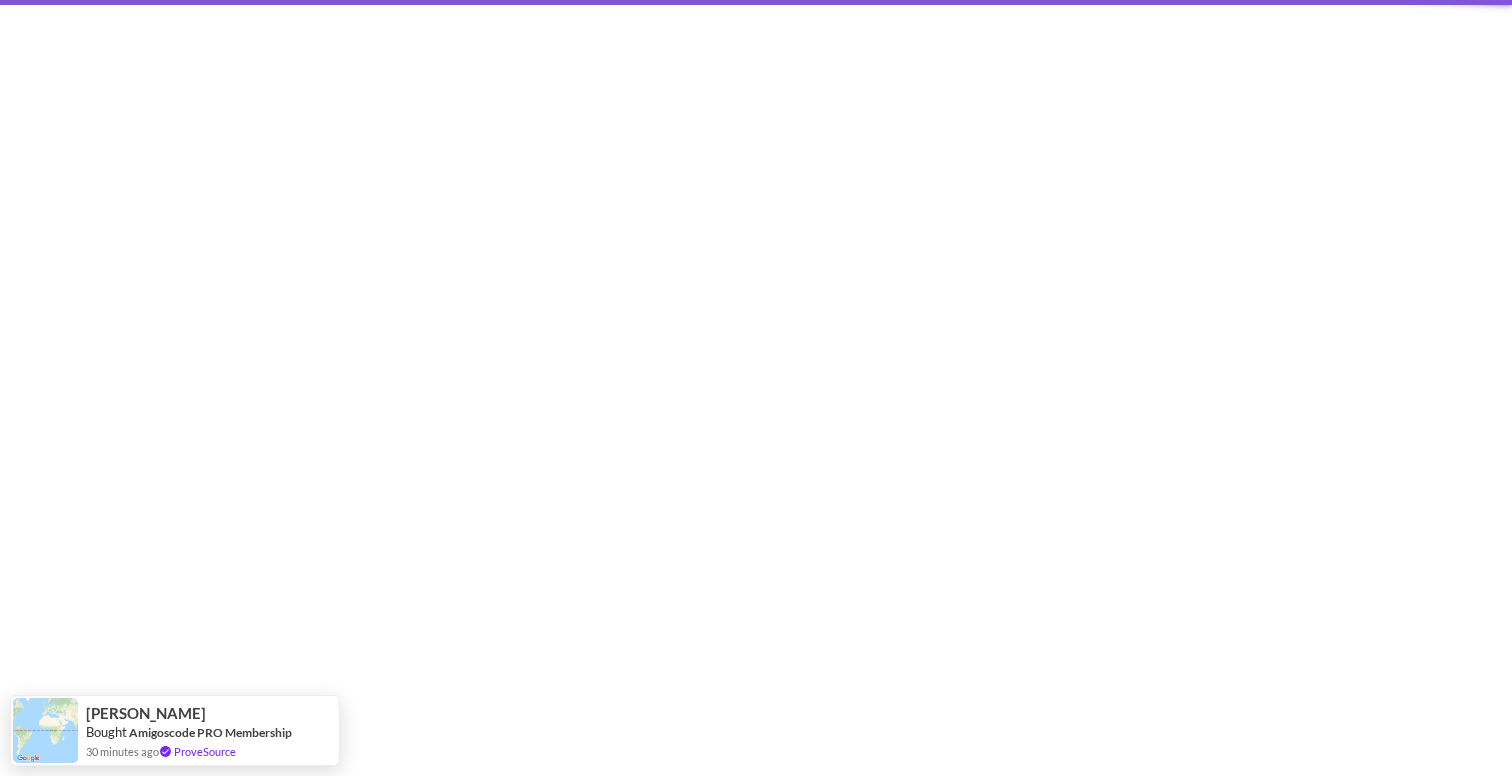 scroll, scrollTop: 0, scrollLeft: 0, axis: both 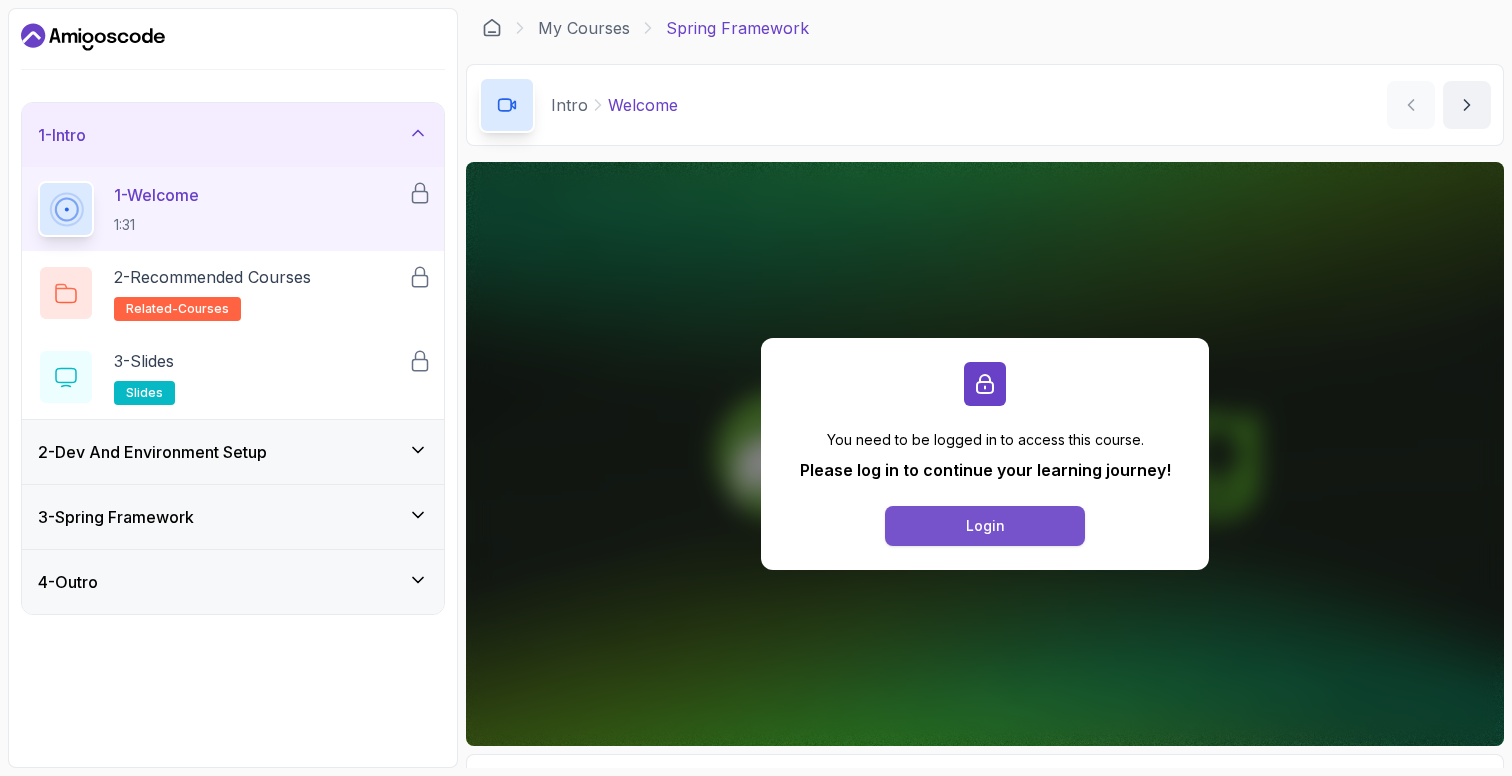 click on "Login" at bounding box center [985, 526] 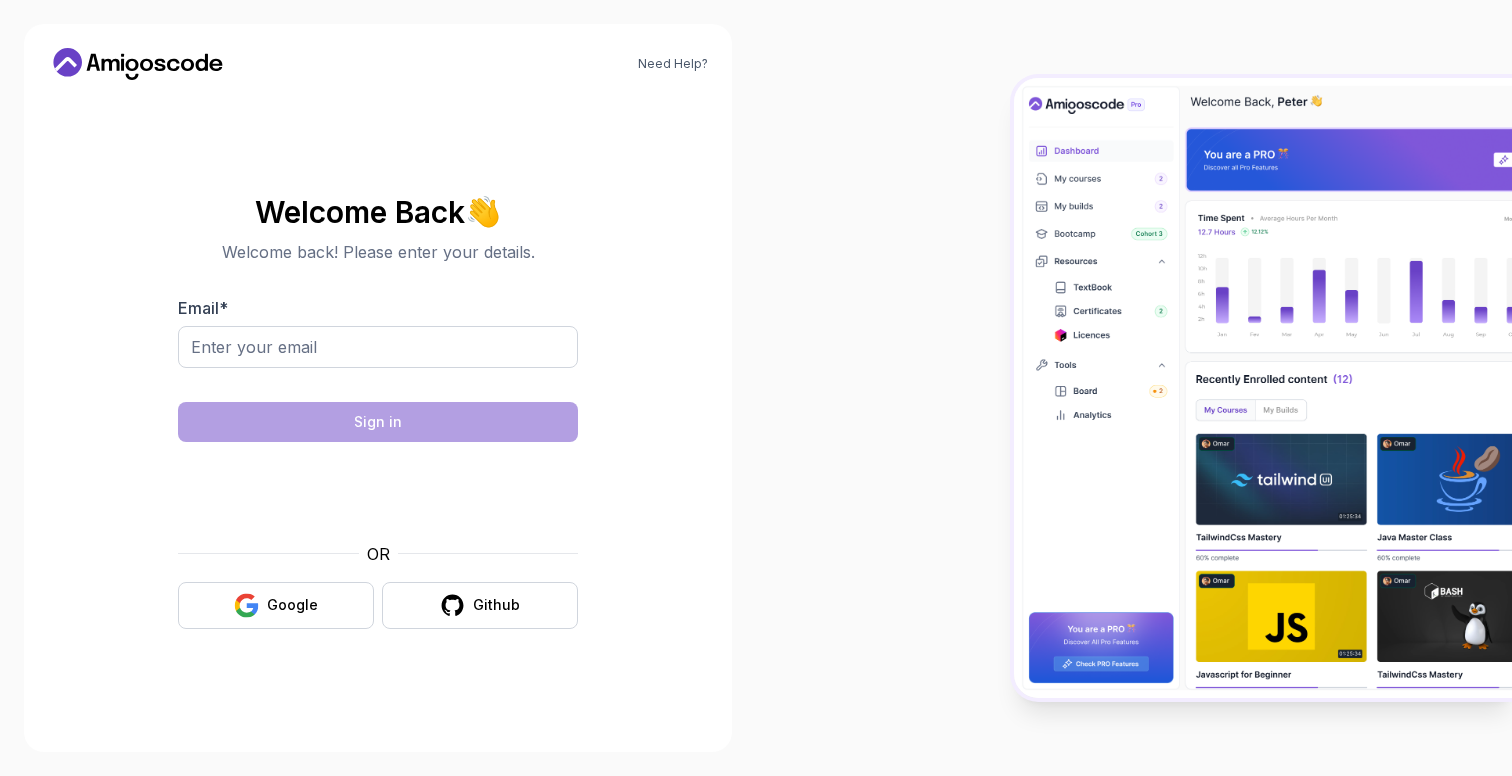 scroll, scrollTop: 0, scrollLeft: 0, axis: both 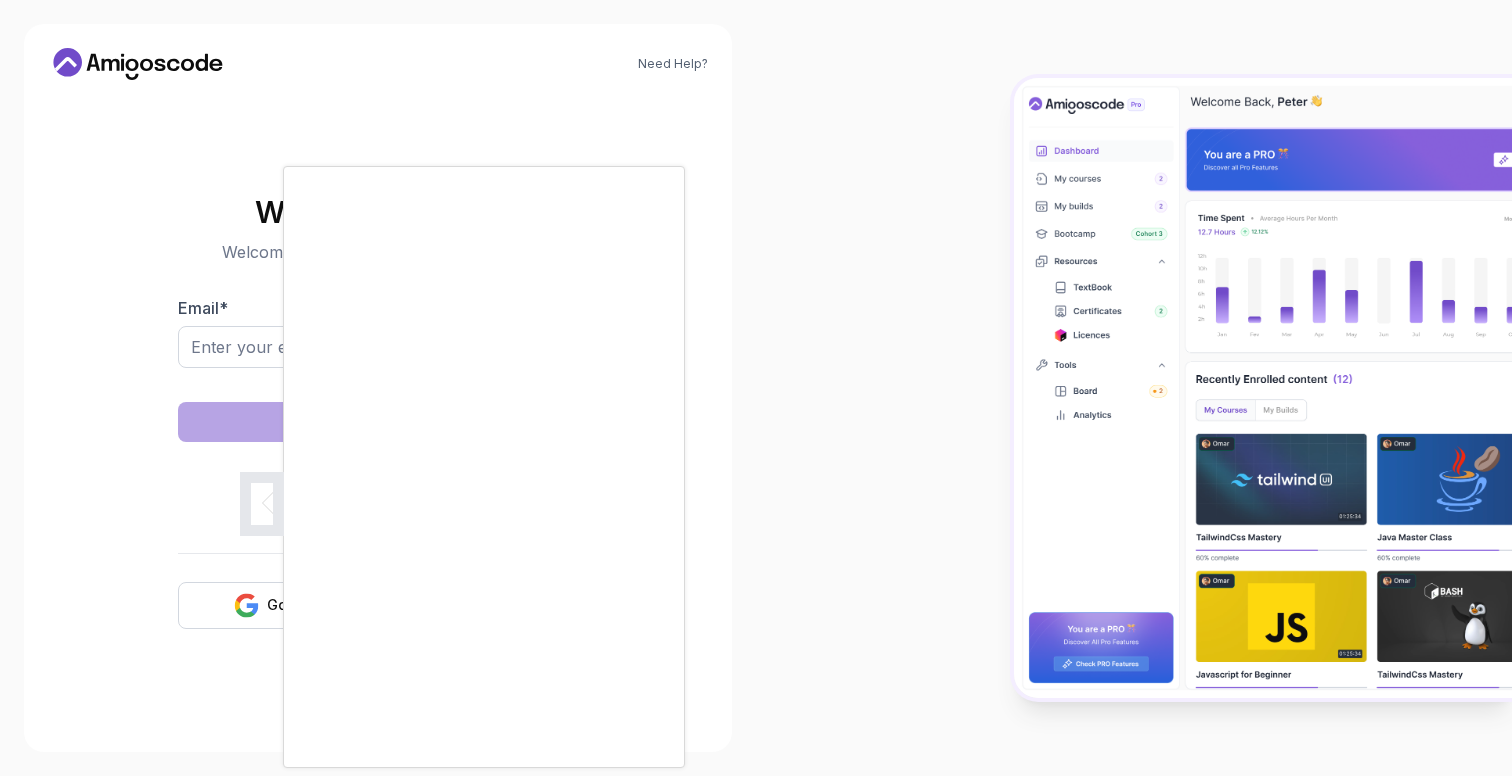 click at bounding box center [756, 388] 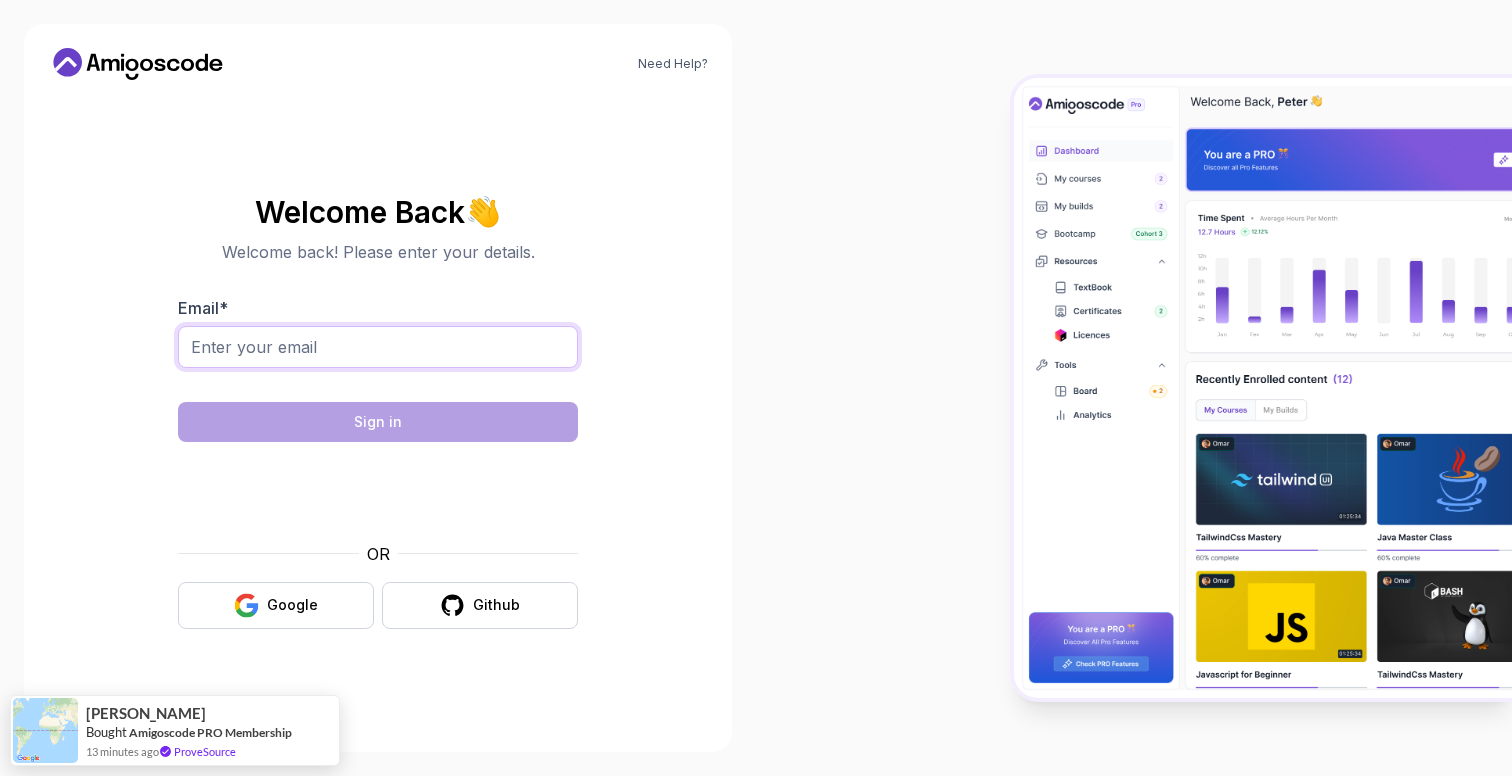 click on "Email *" at bounding box center [378, 347] 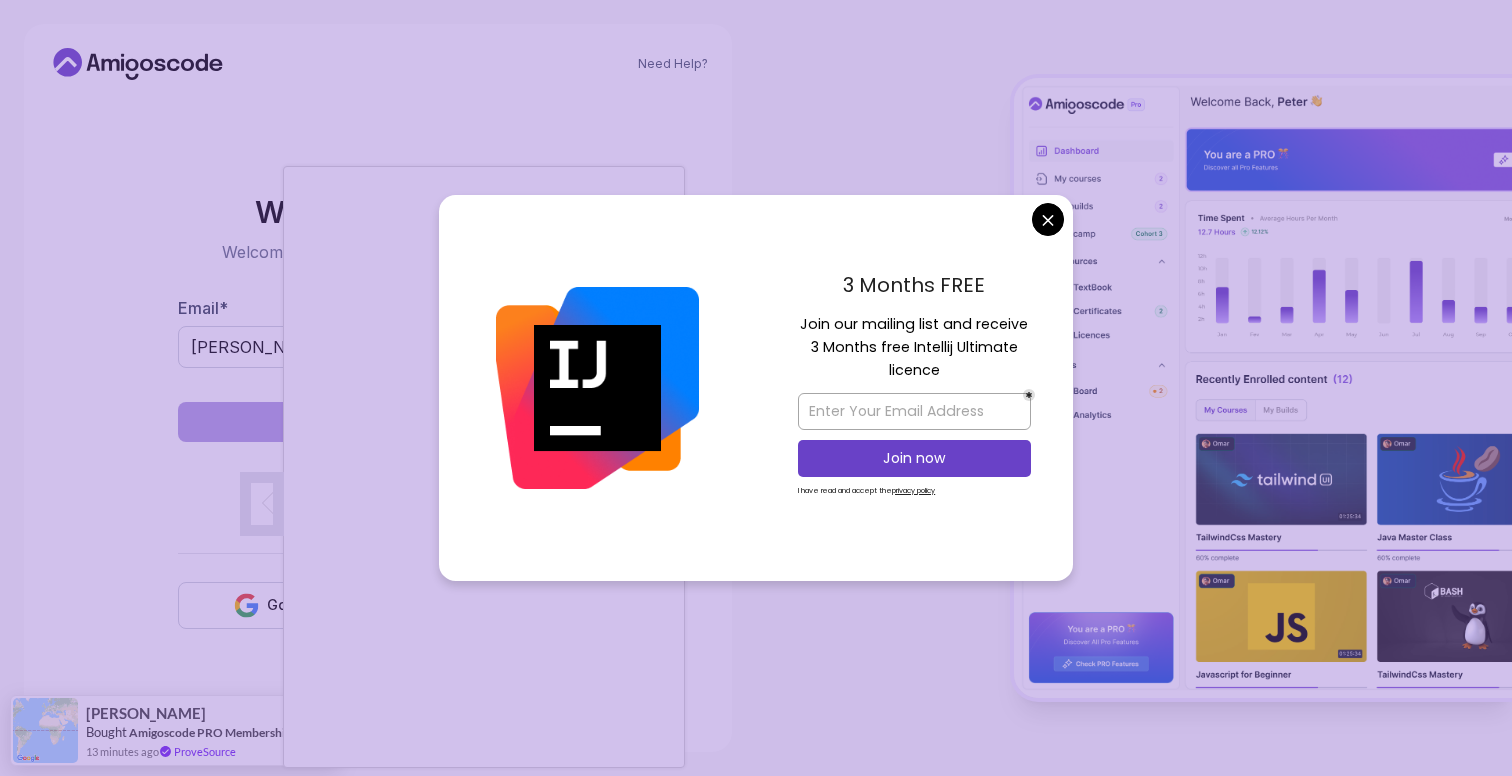 click on "Need Help? Welcome Back 👋 Welcome back! Please enter your details. Email * divyansh.abbott9712@gmail.com Sign in OR Google Github
Francisco Bought   Amigoscode PRO Membership 13 minutes ago     ProveSource" at bounding box center [756, 388] 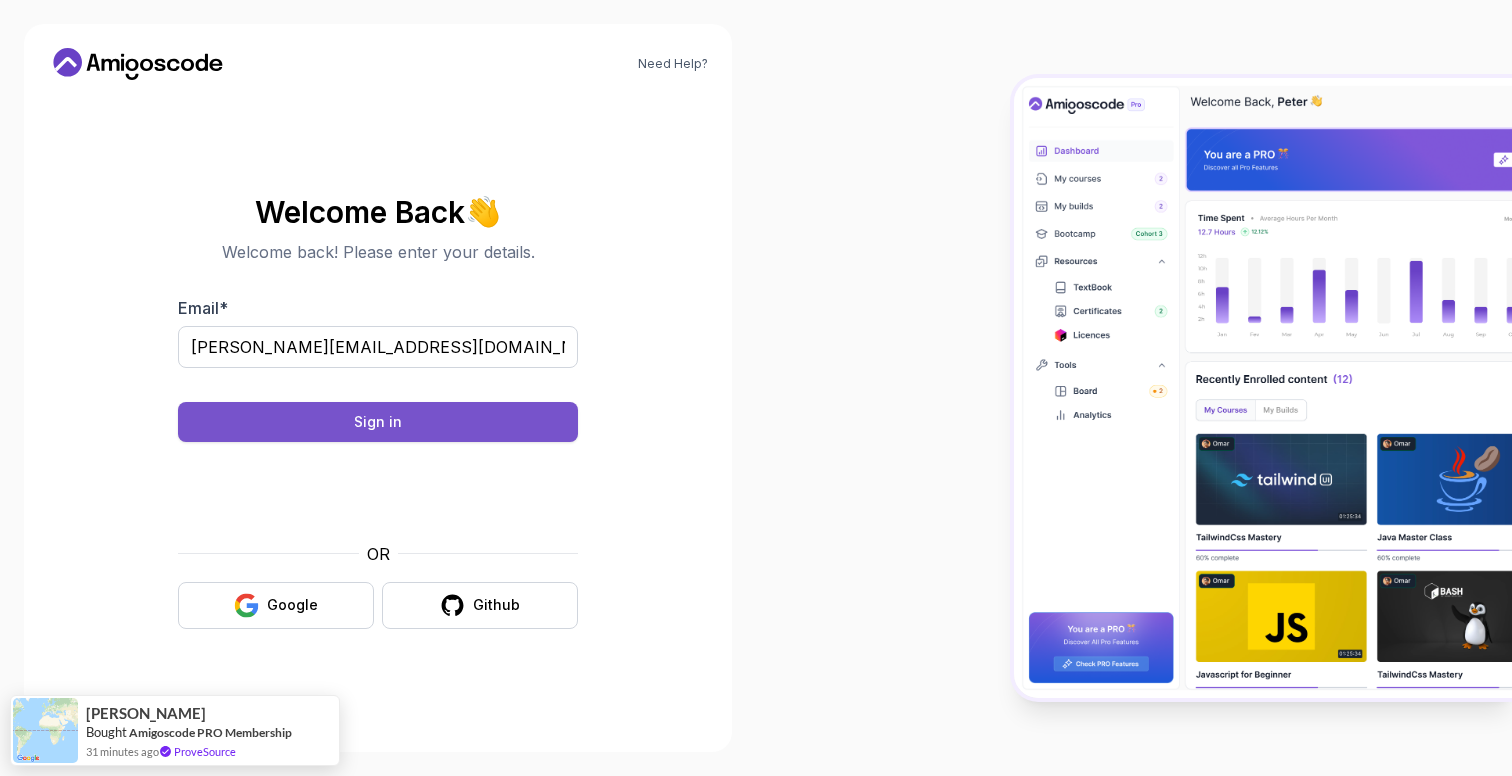 click on "Sign in" at bounding box center (378, 422) 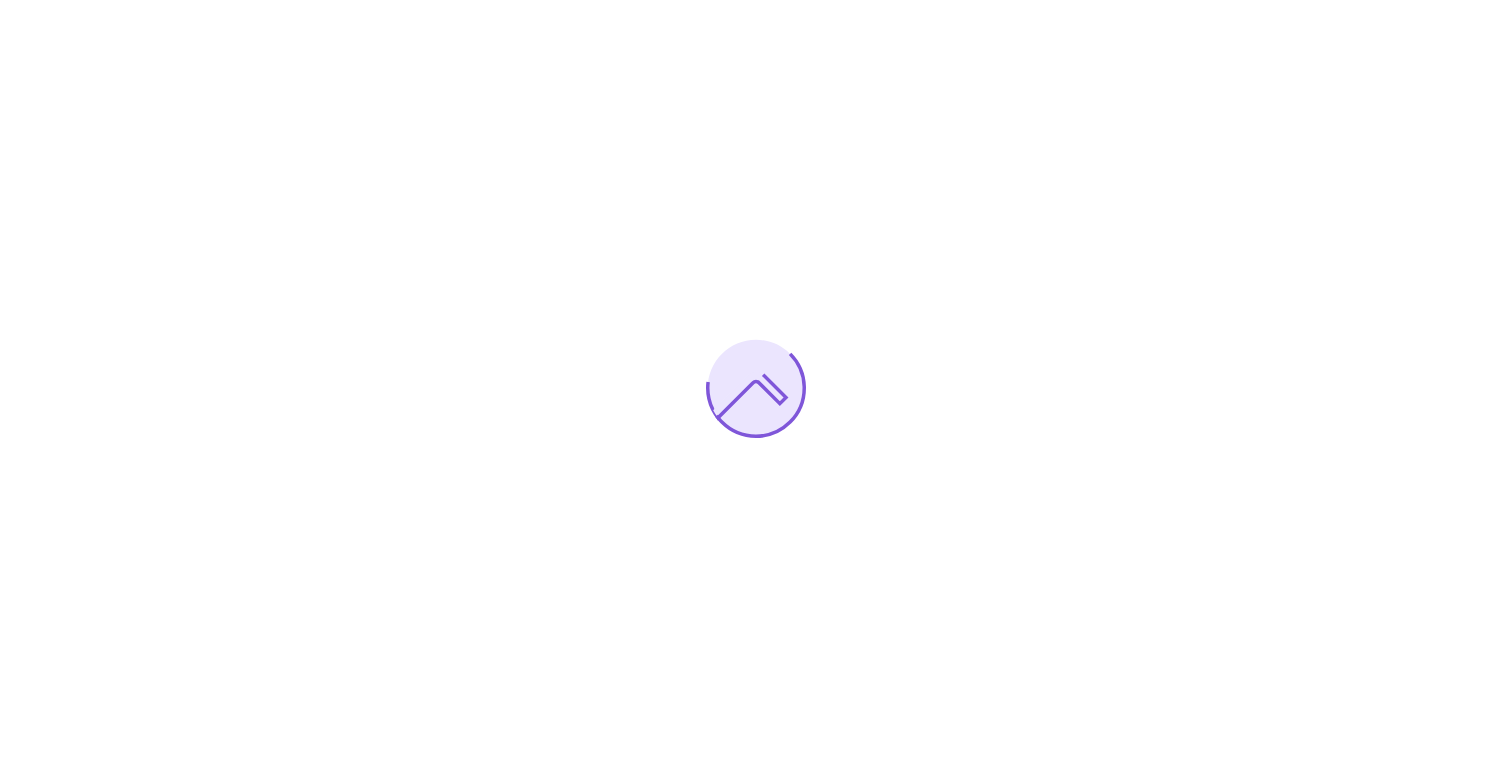 scroll, scrollTop: 0, scrollLeft: 0, axis: both 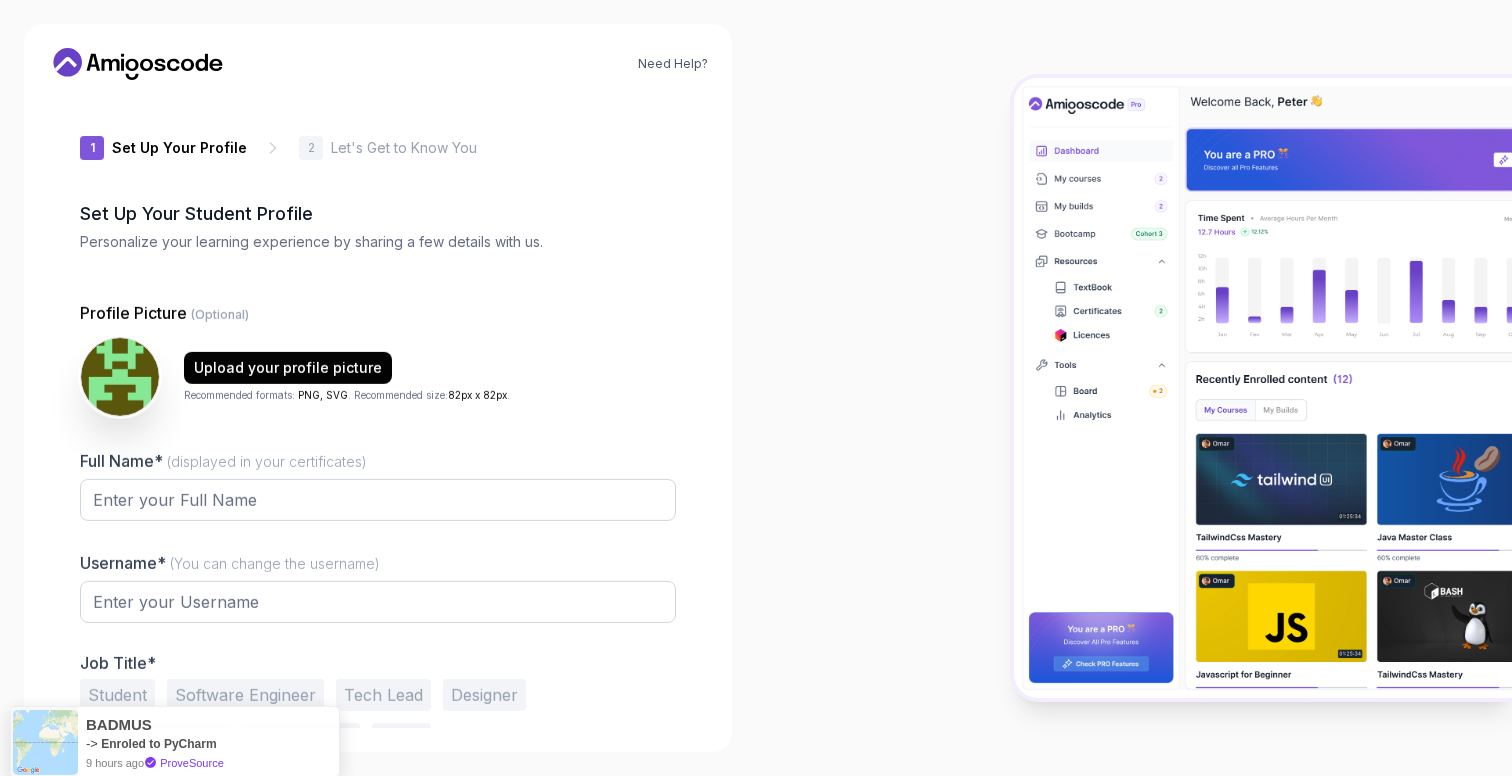 type on "boldcougarf8892" 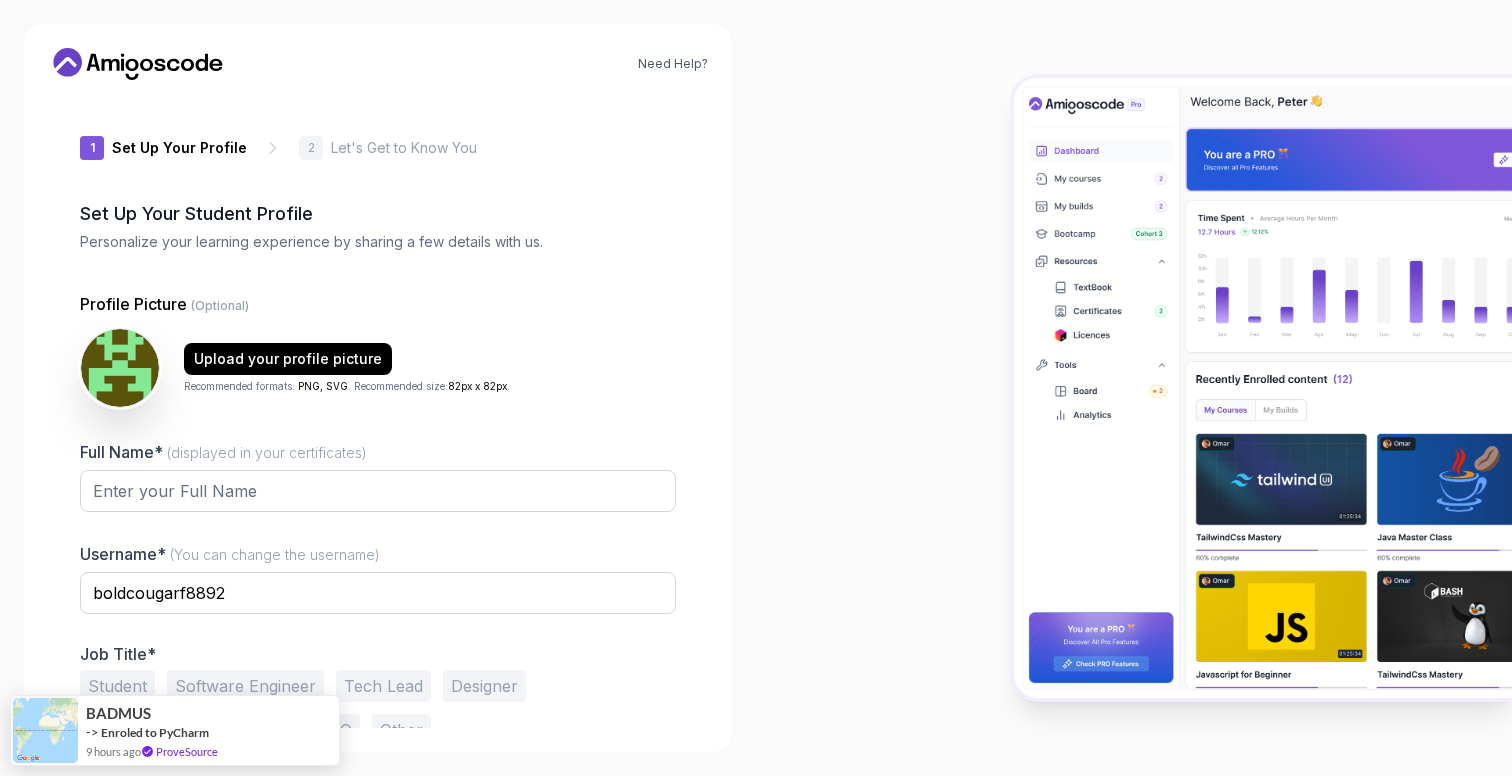 scroll, scrollTop: 58, scrollLeft: 0, axis: vertical 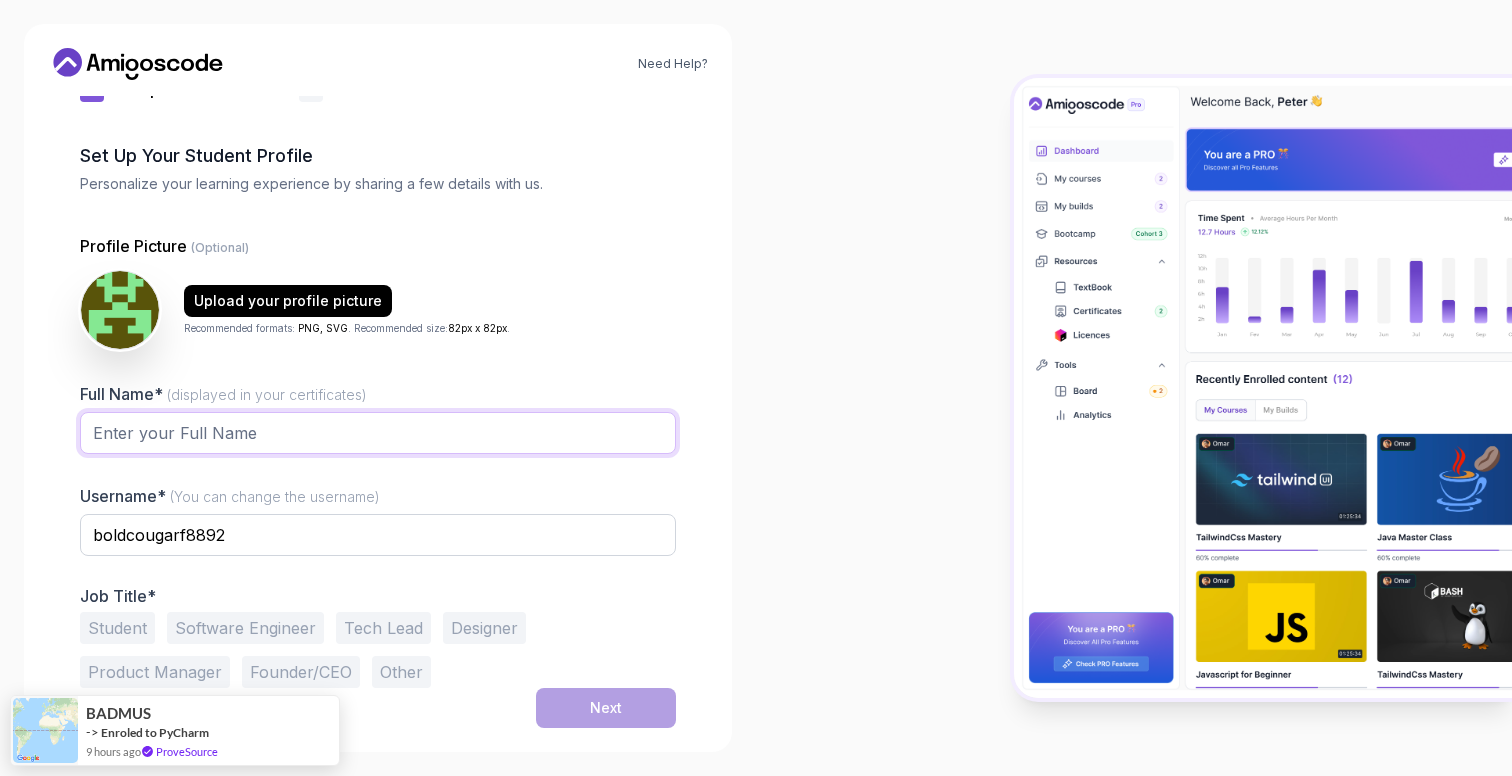 click on "Full Name*   (displayed in your certificates)" at bounding box center (378, 433) 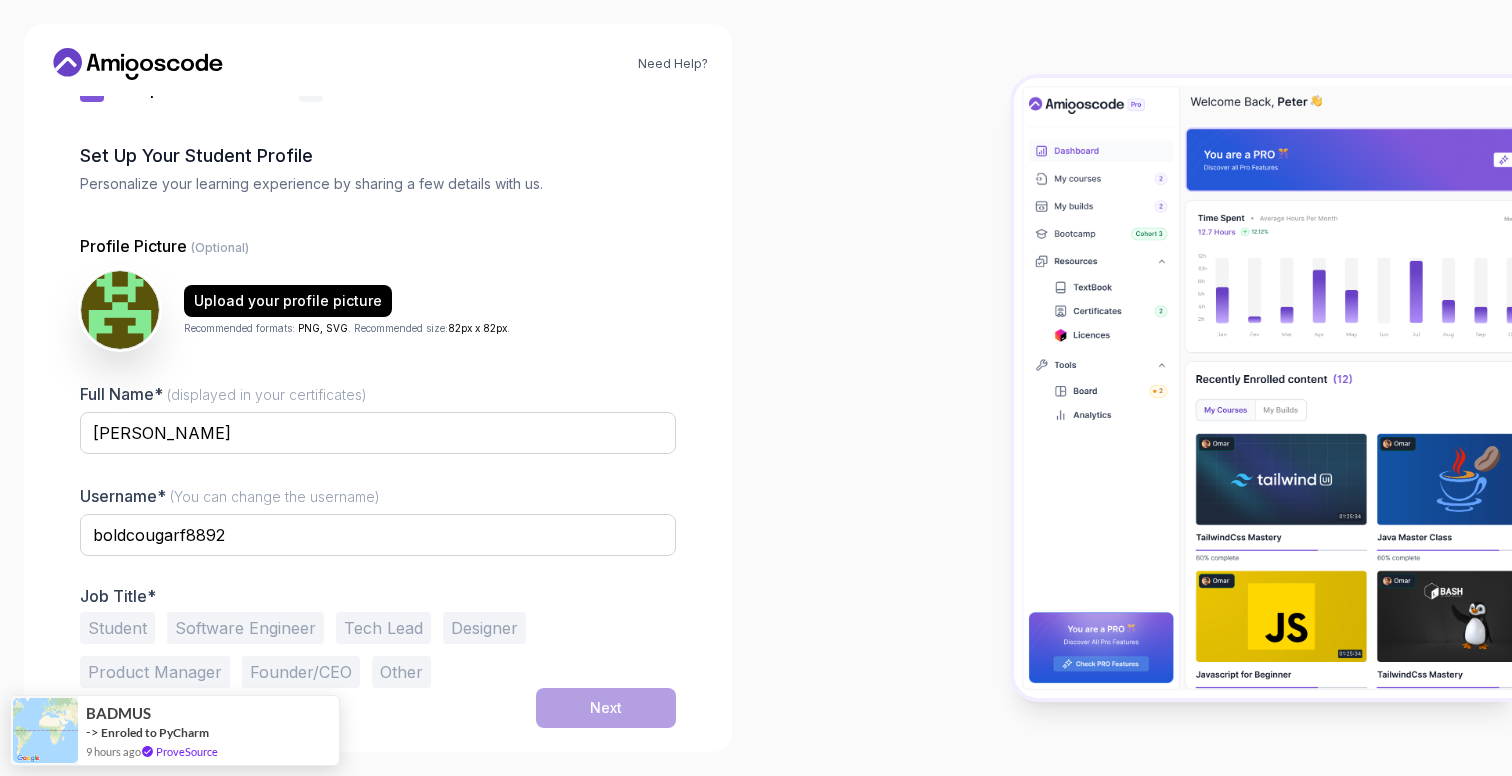 click on "Student" at bounding box center (117, 628) 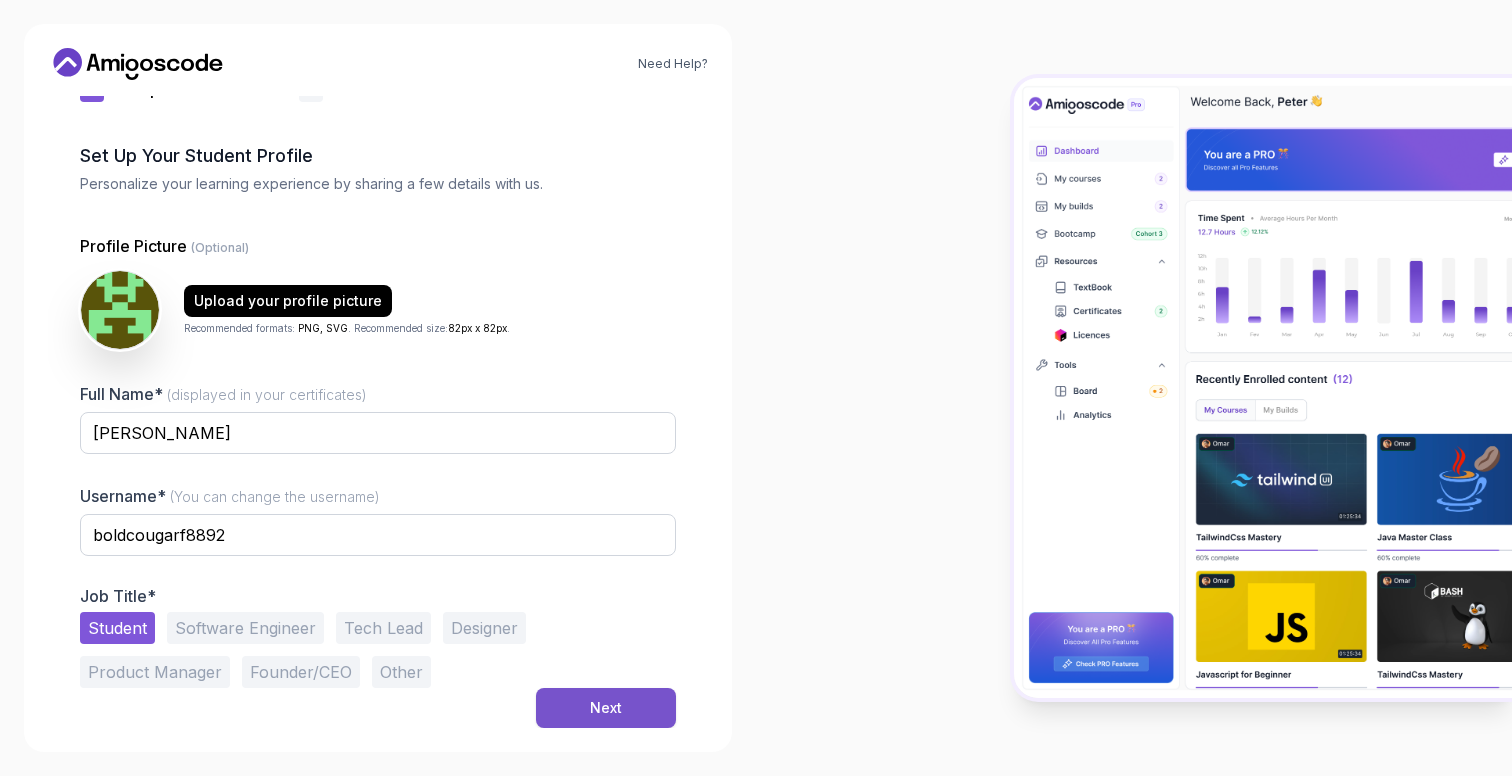click on "Next" at bounding box center [606, 708] 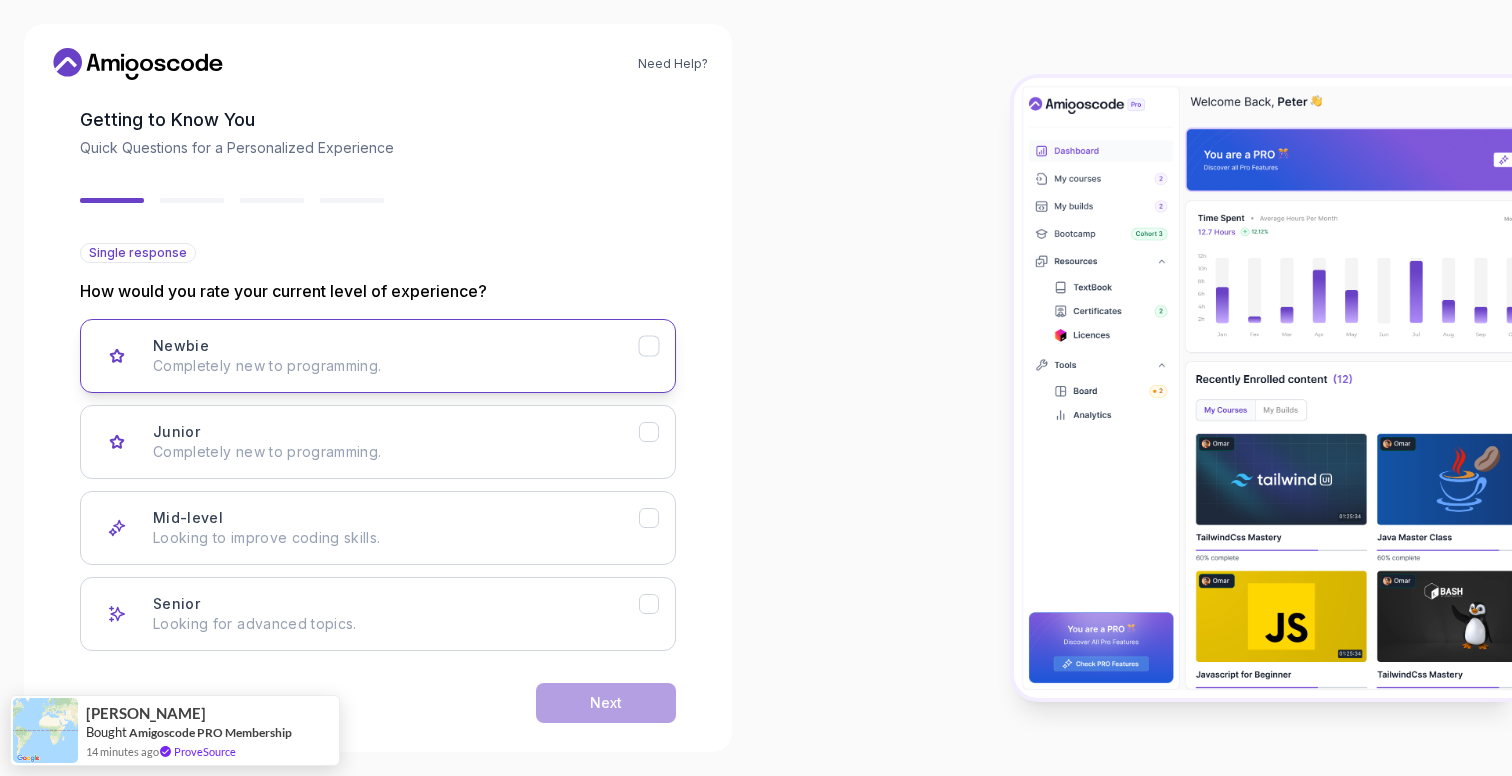 scroll, scrollTop: 121, scrollLeft: 0, axis: vertical 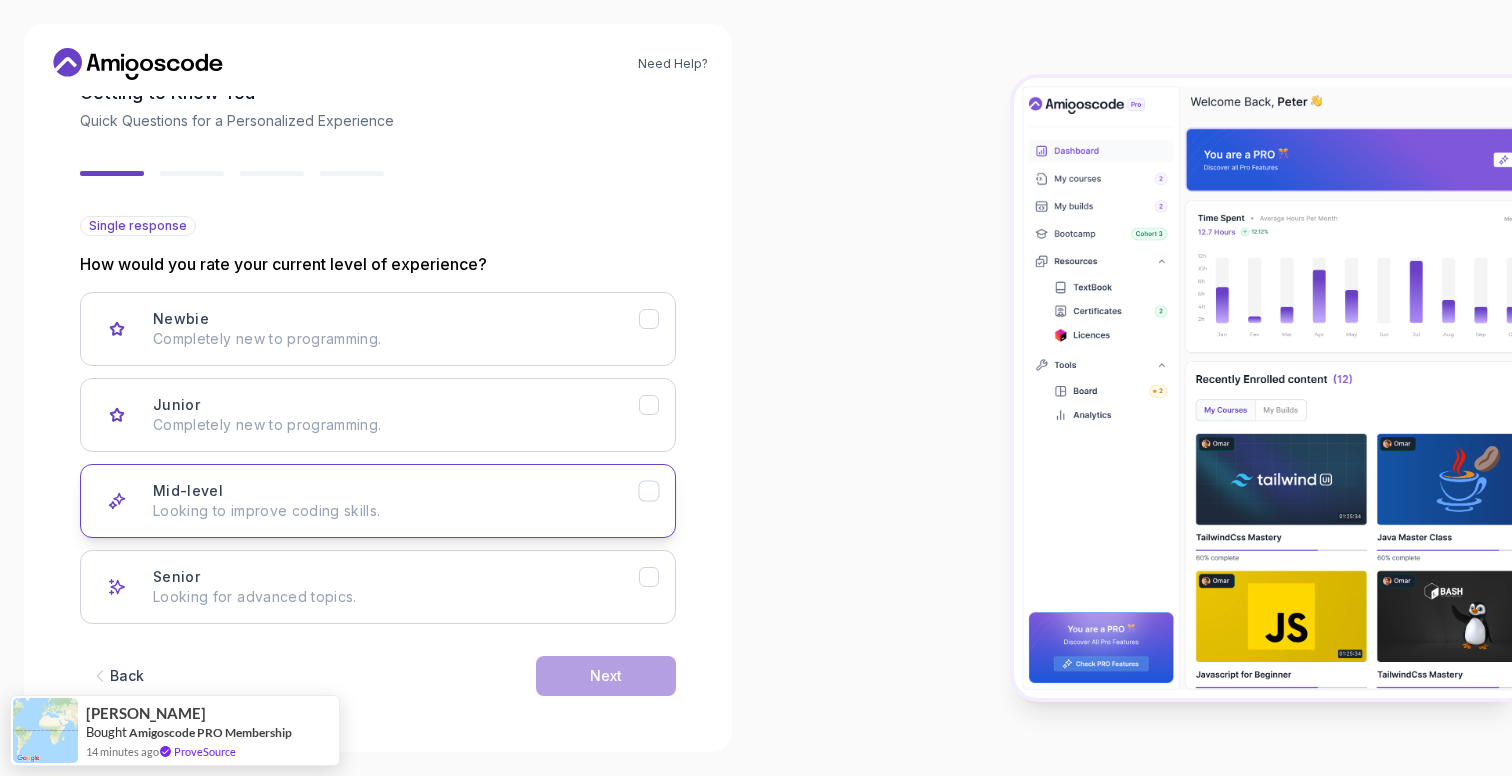 click on "Looking to improve coding skills." at bounding box center (396, 511) 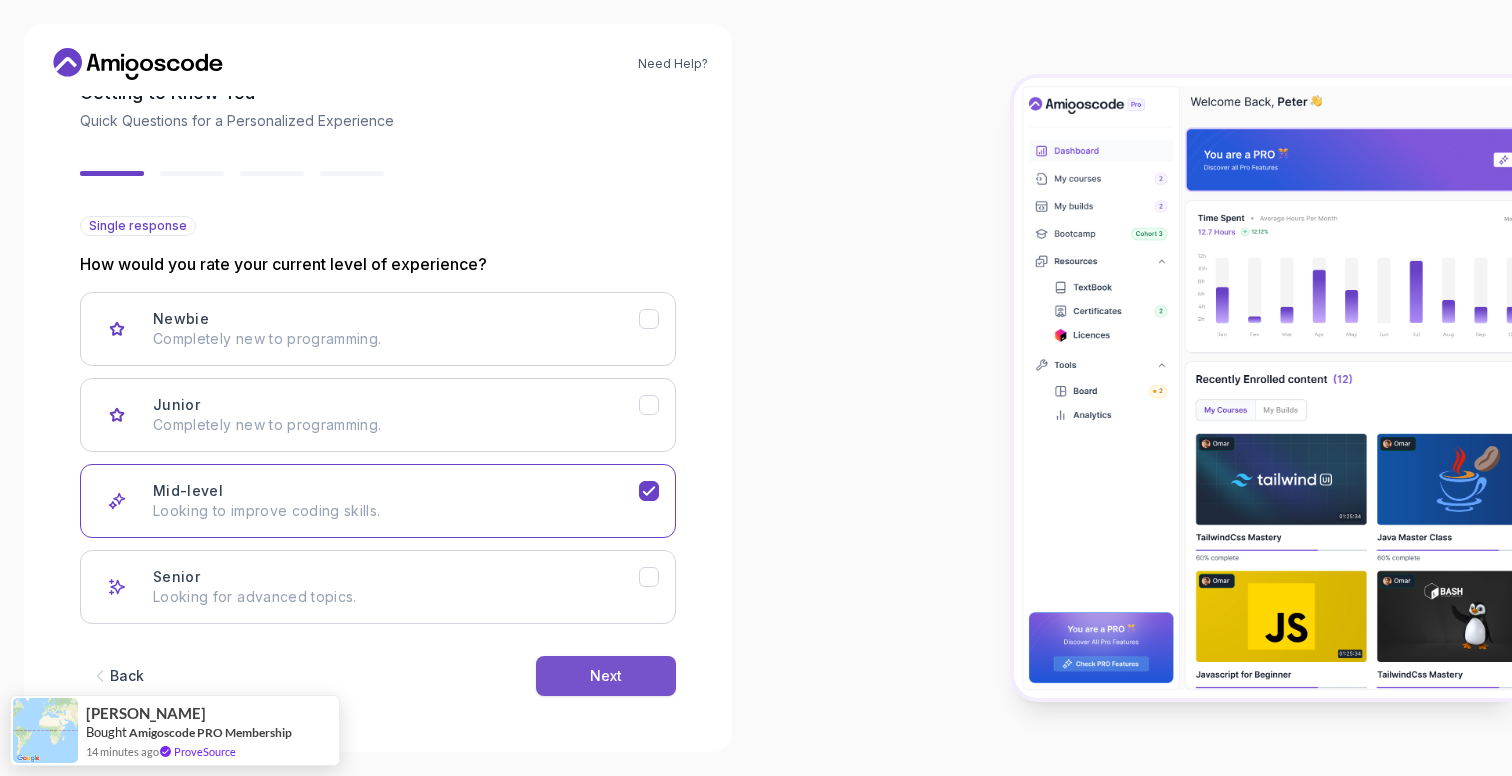 click on "Next" at bounding box center [606, 676] 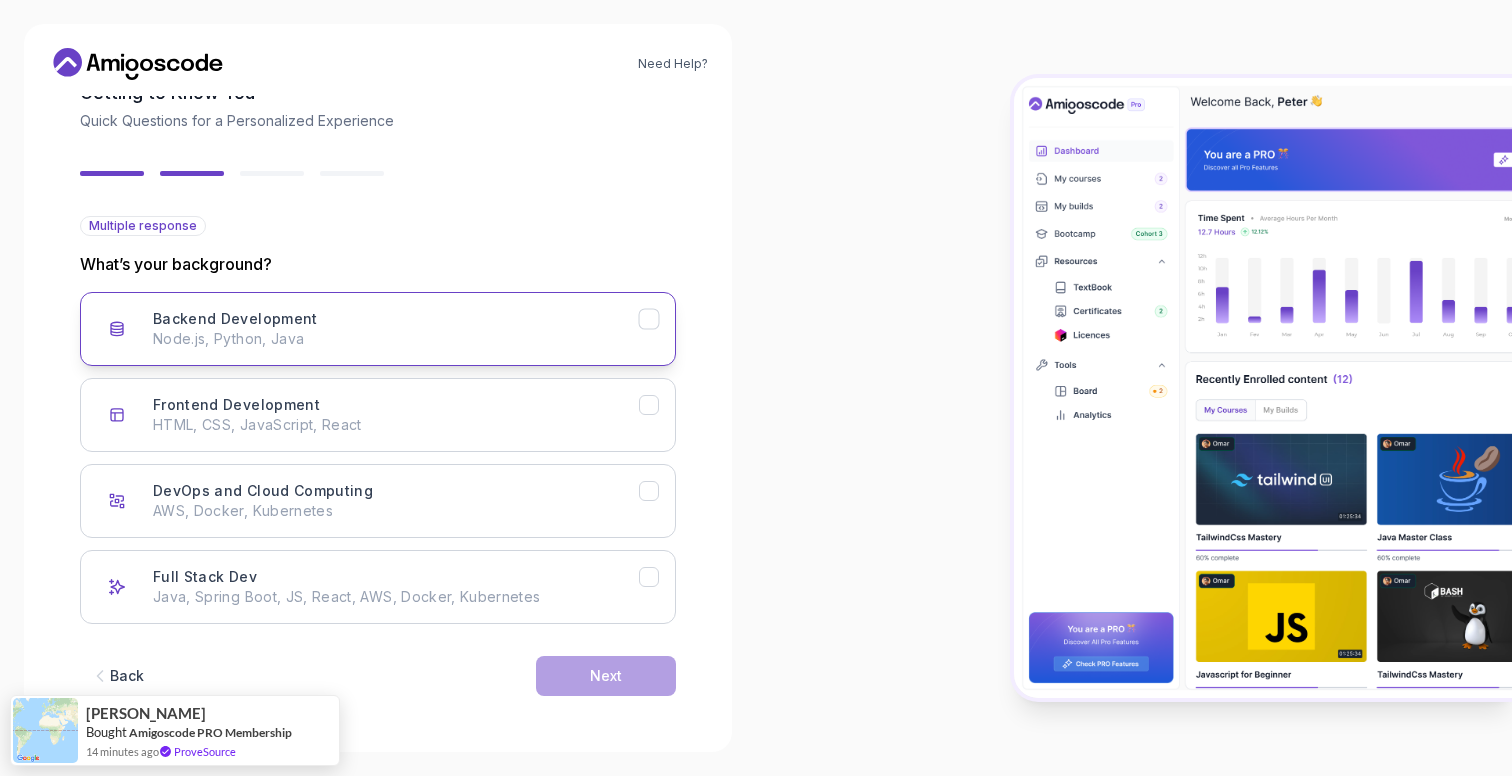 click on "Node.js, Python, Java" at bounding box center (396, 339) 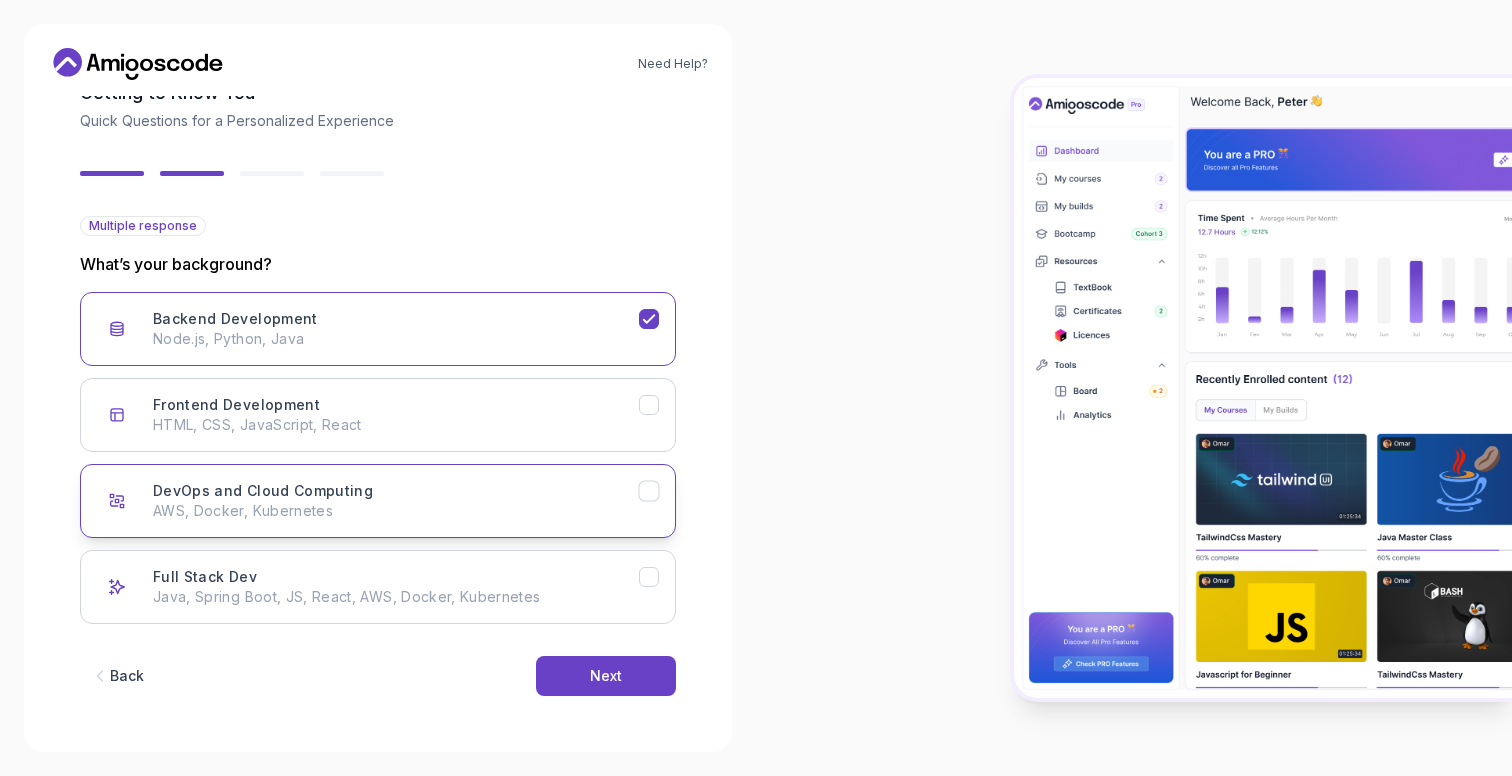 click on "AWS, Docker, Kubernetes" at bounding box center [396, 511] 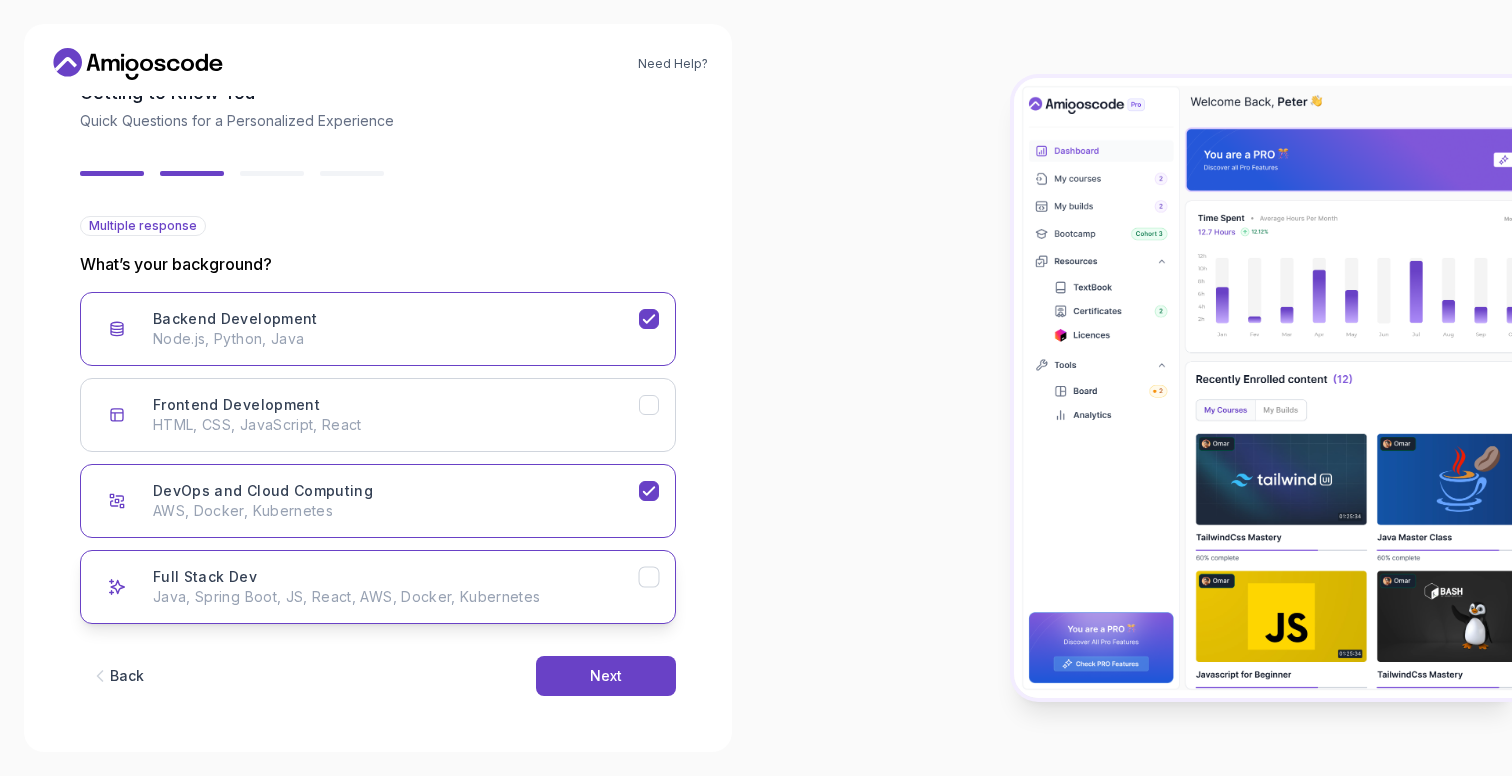 click on "Java, Spring Boot, JS, React, AWS, Docker, Kubernetes" at bounding box center [396, 597] 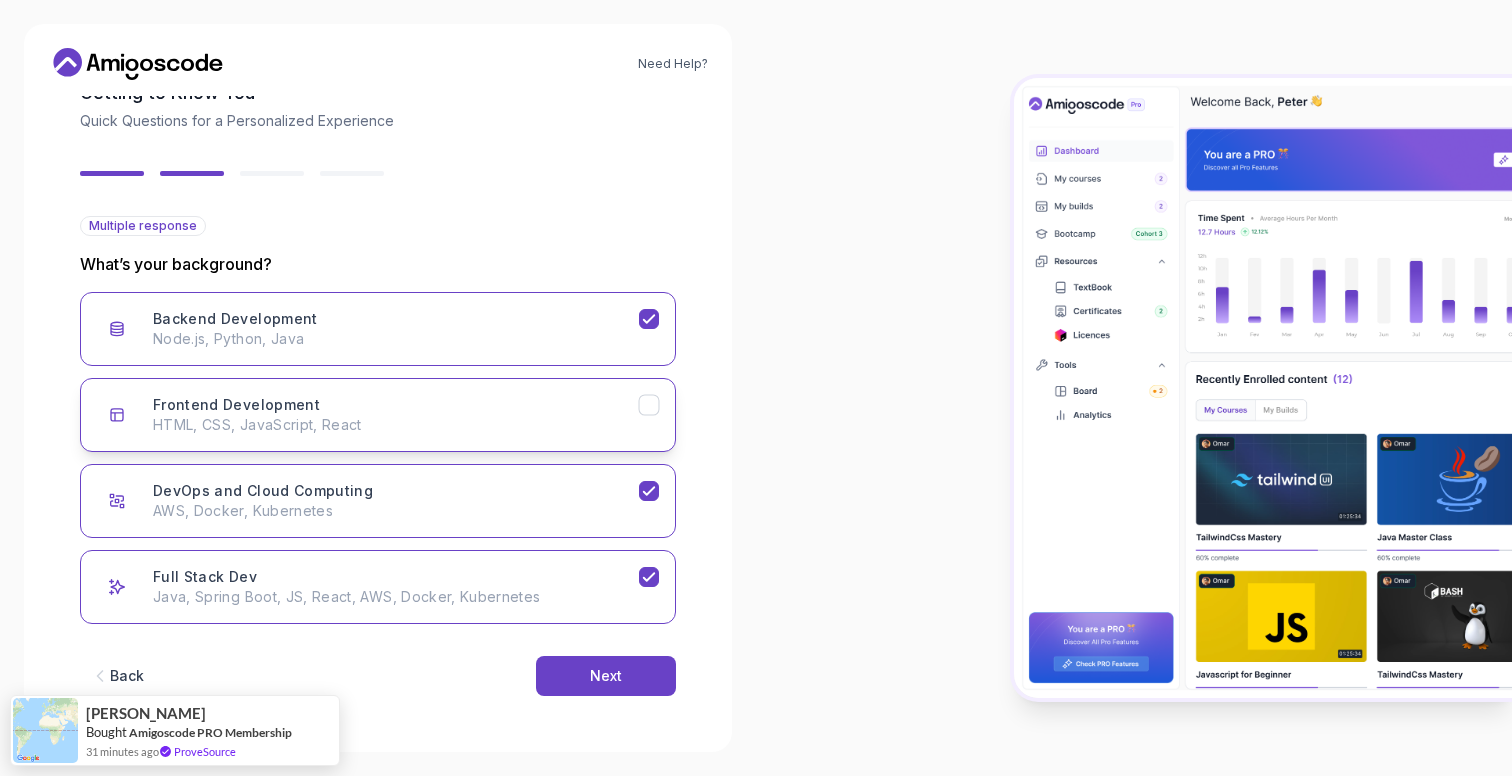 click on "HTML, CSS, JavaScript, React" at bounding box center (396, 425) 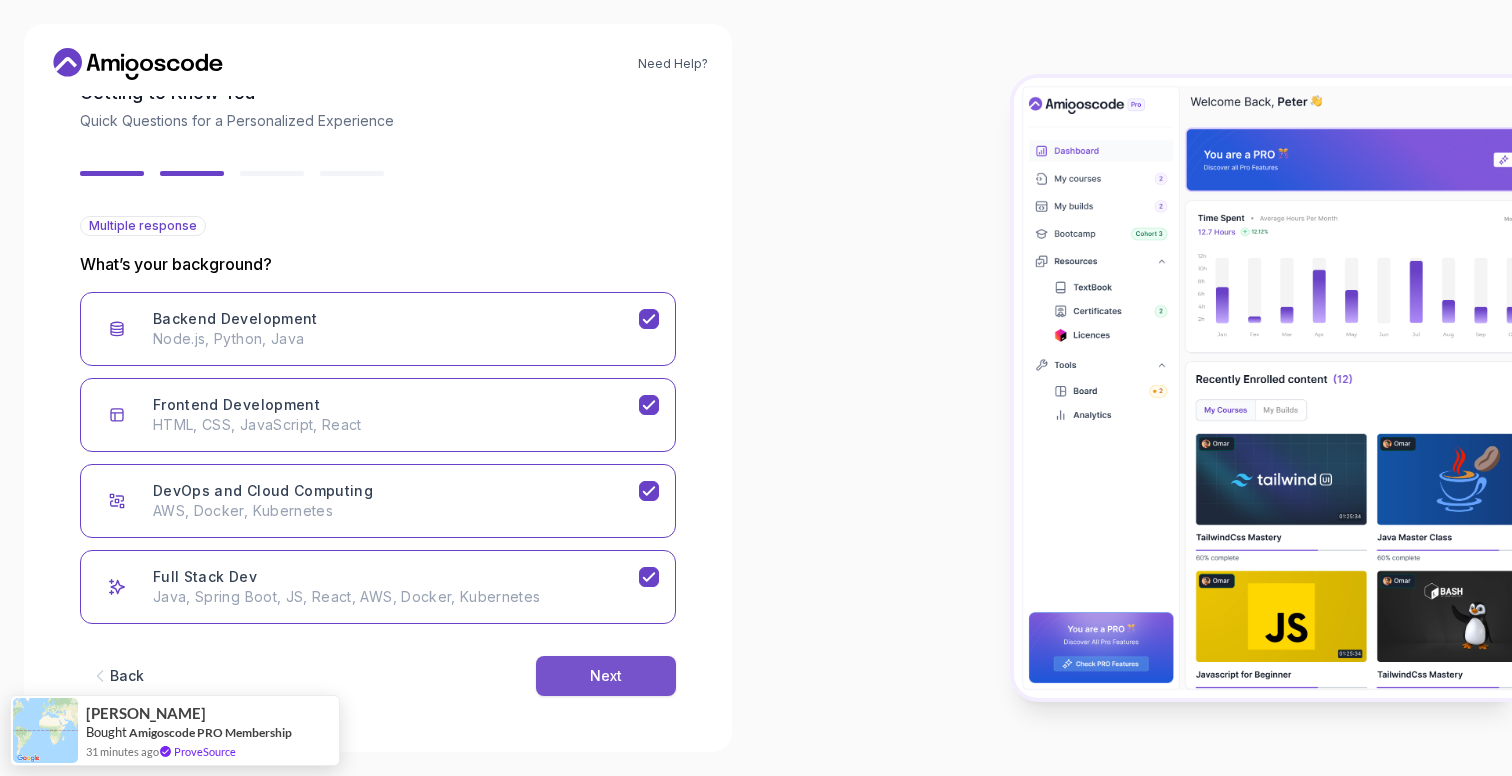 click on "Next" at bounding box center (606, 676) 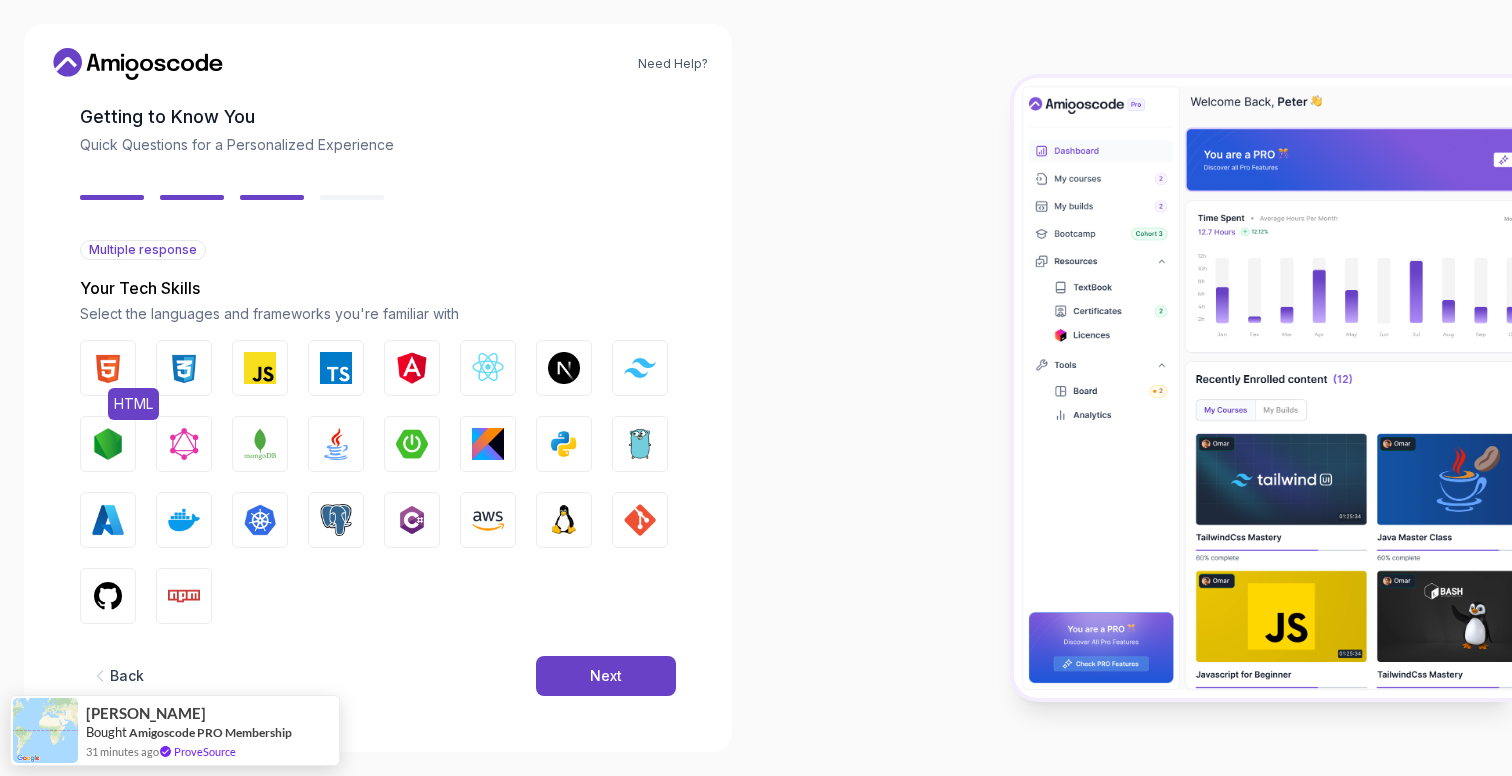 click on "HTML" at bounding box center [108, 368] 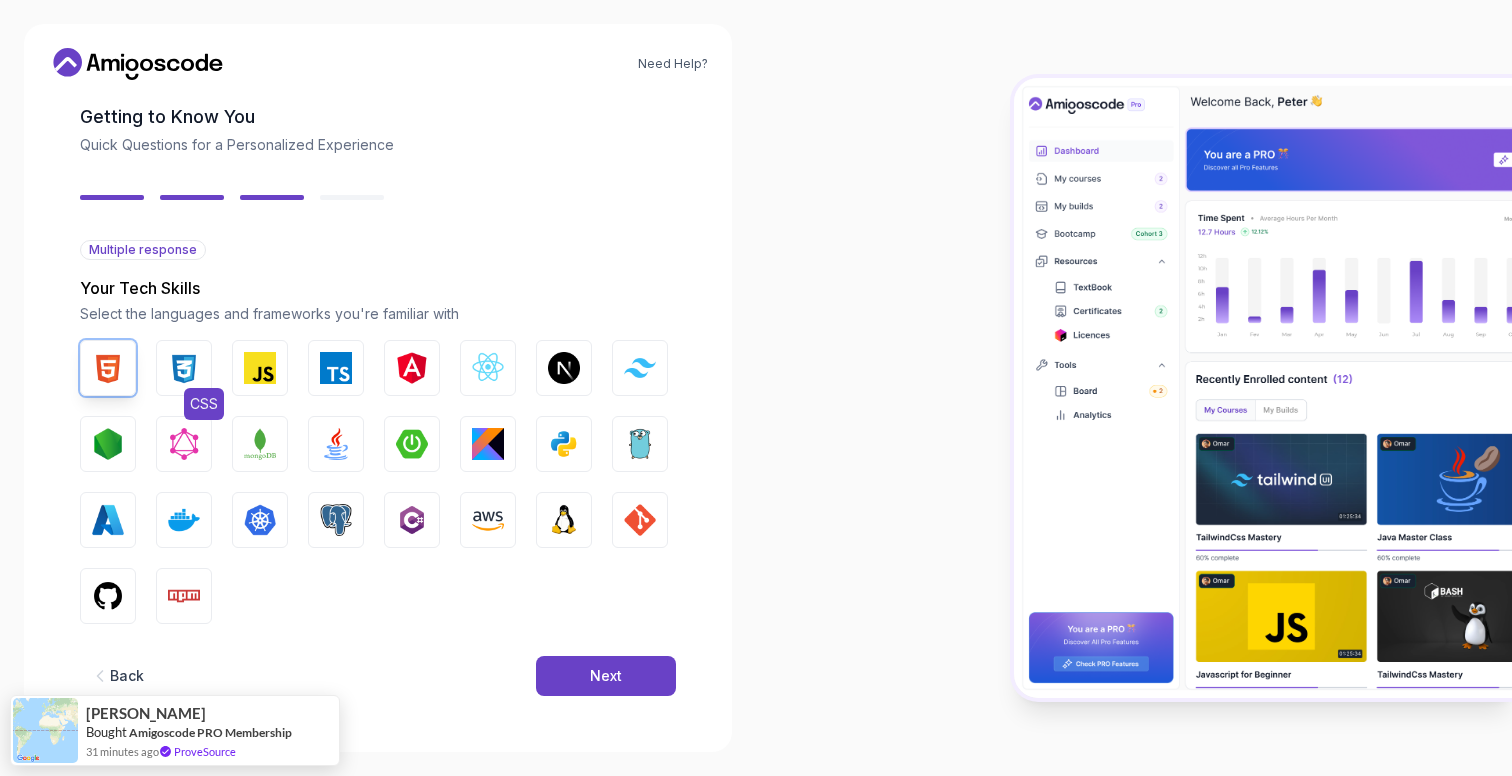 click at bounding box center [184, 368] 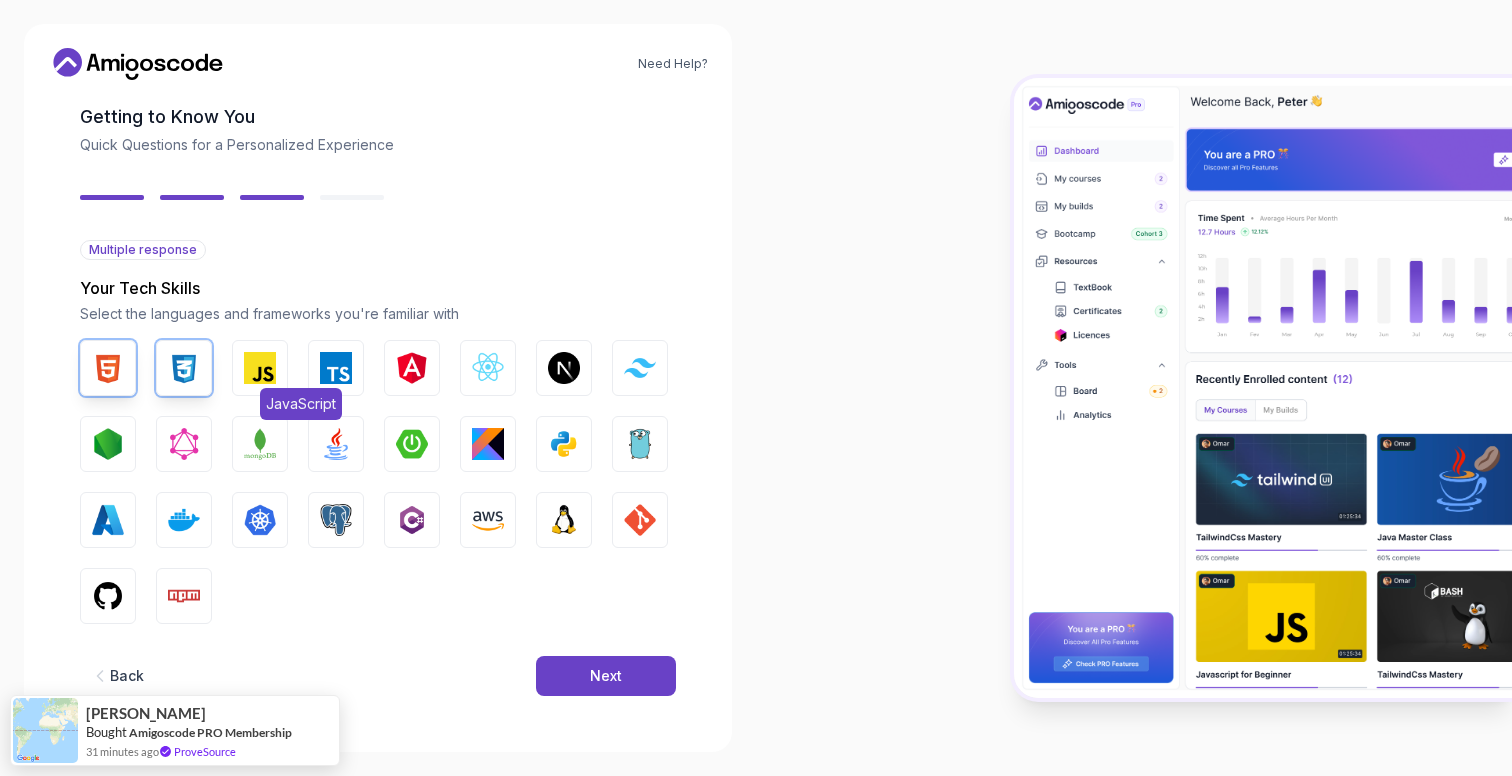 click on "JavaScript" at bounding box center (260, 368) 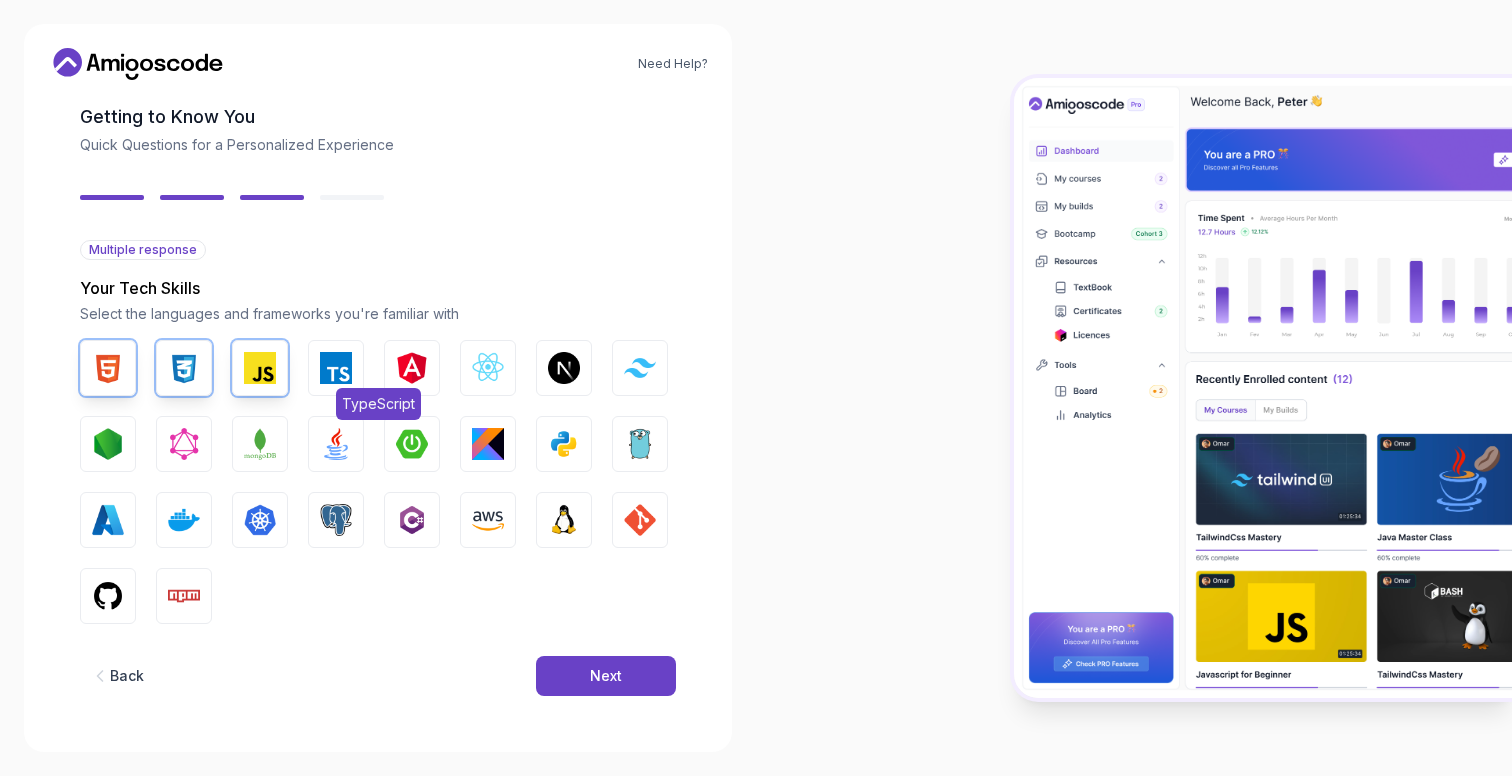click at bounding box center (336, 368) 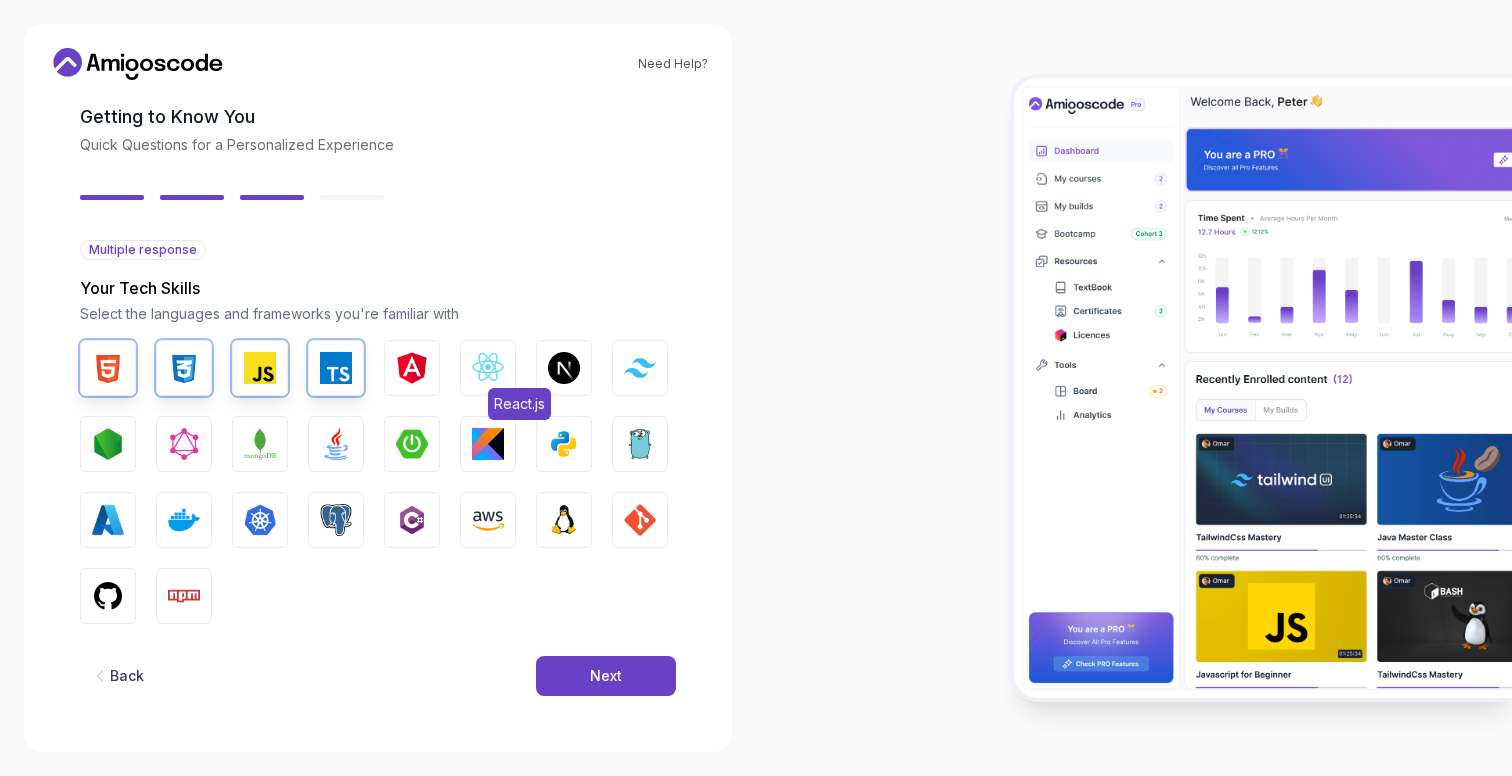 click at bounding box center (488, 368) 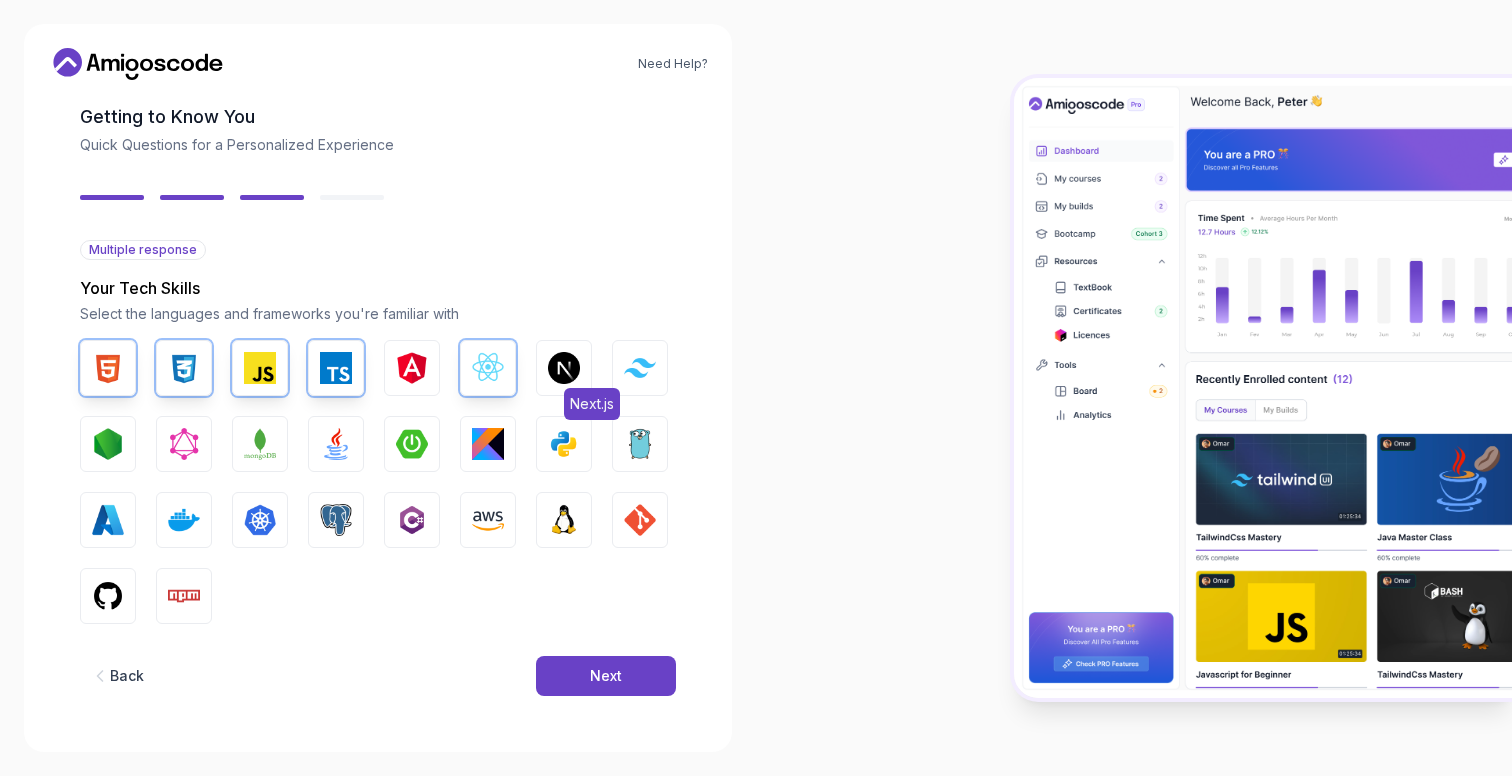 click at bounding box center (564, 368) 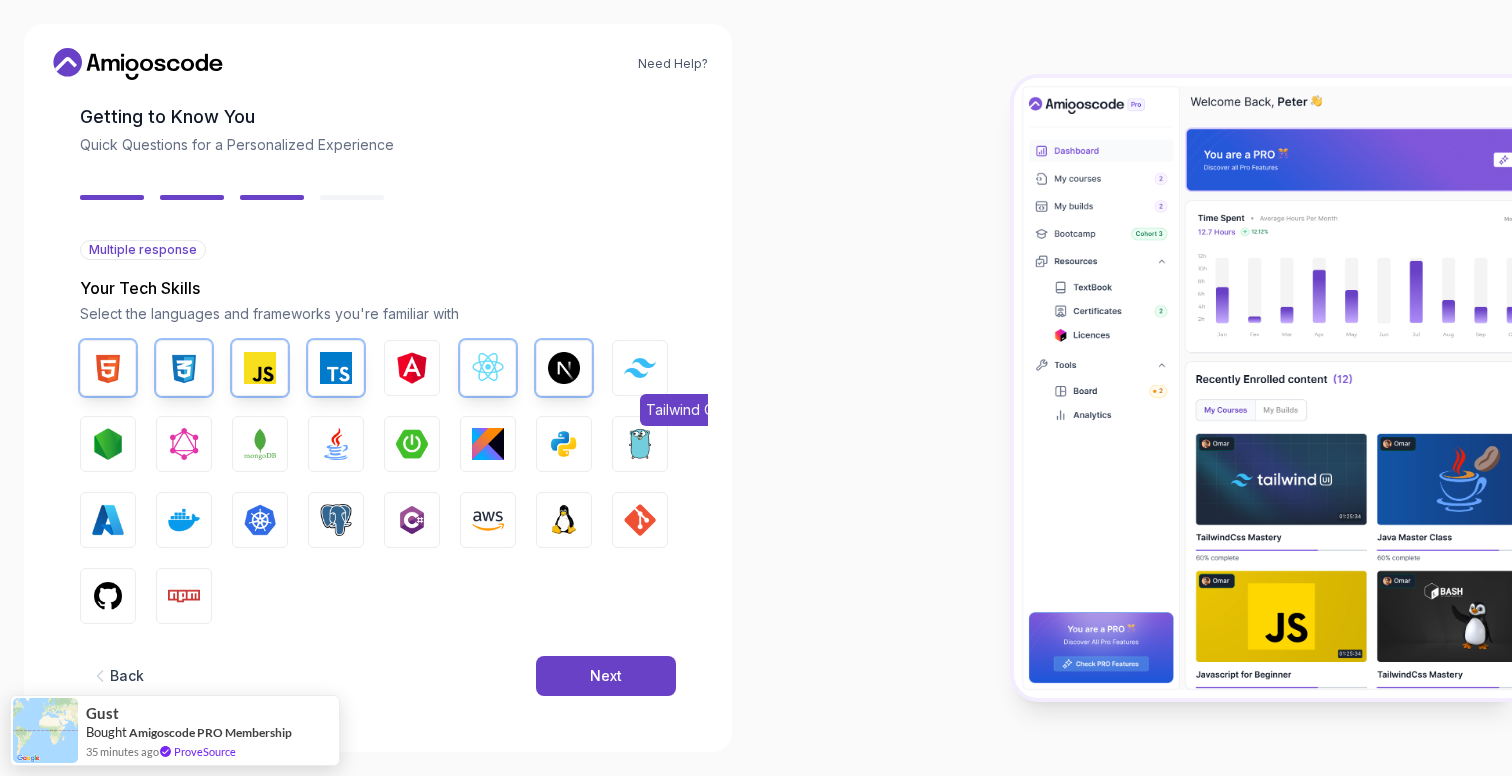 click at bounding box center (640, 367) 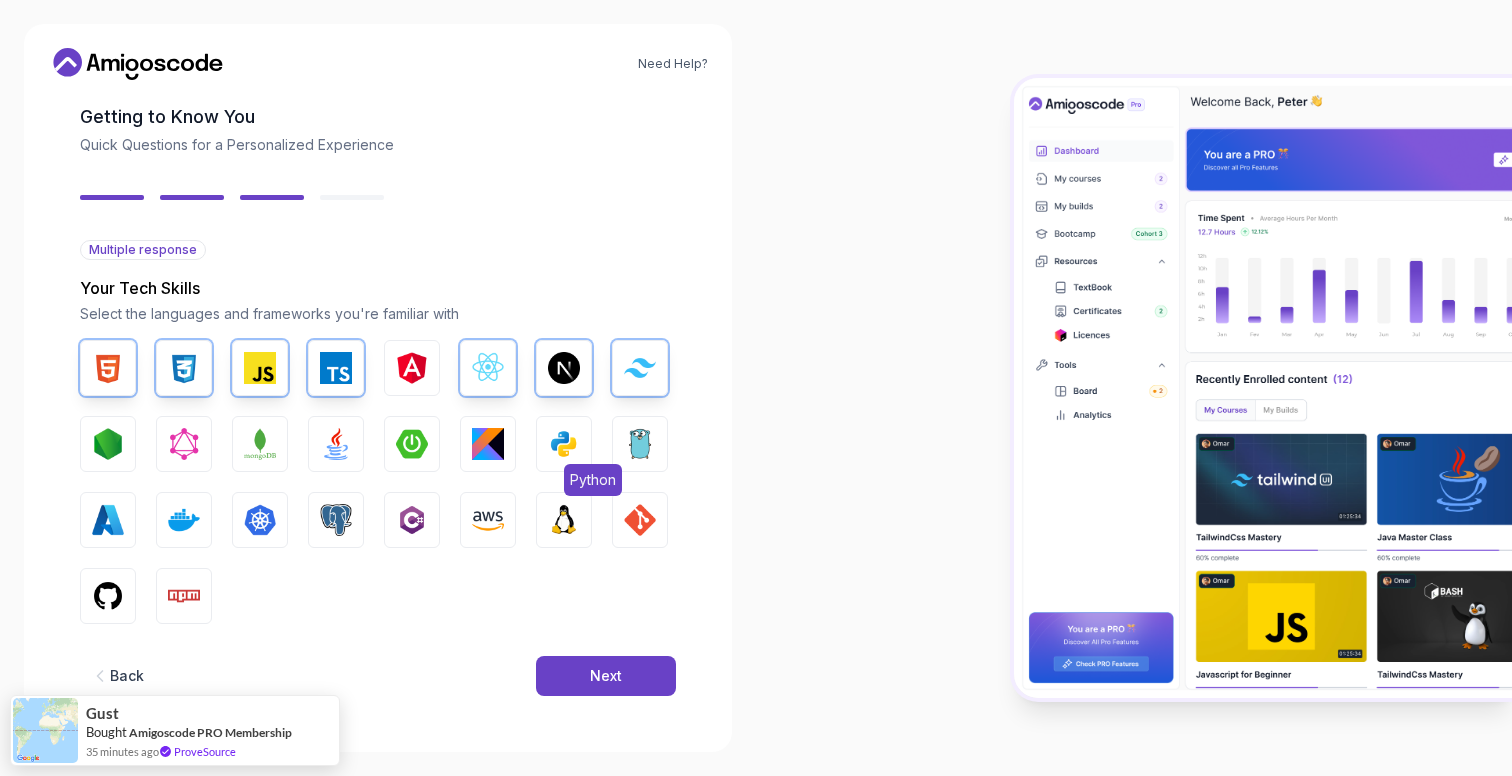 click at bounding box center [564, 444] 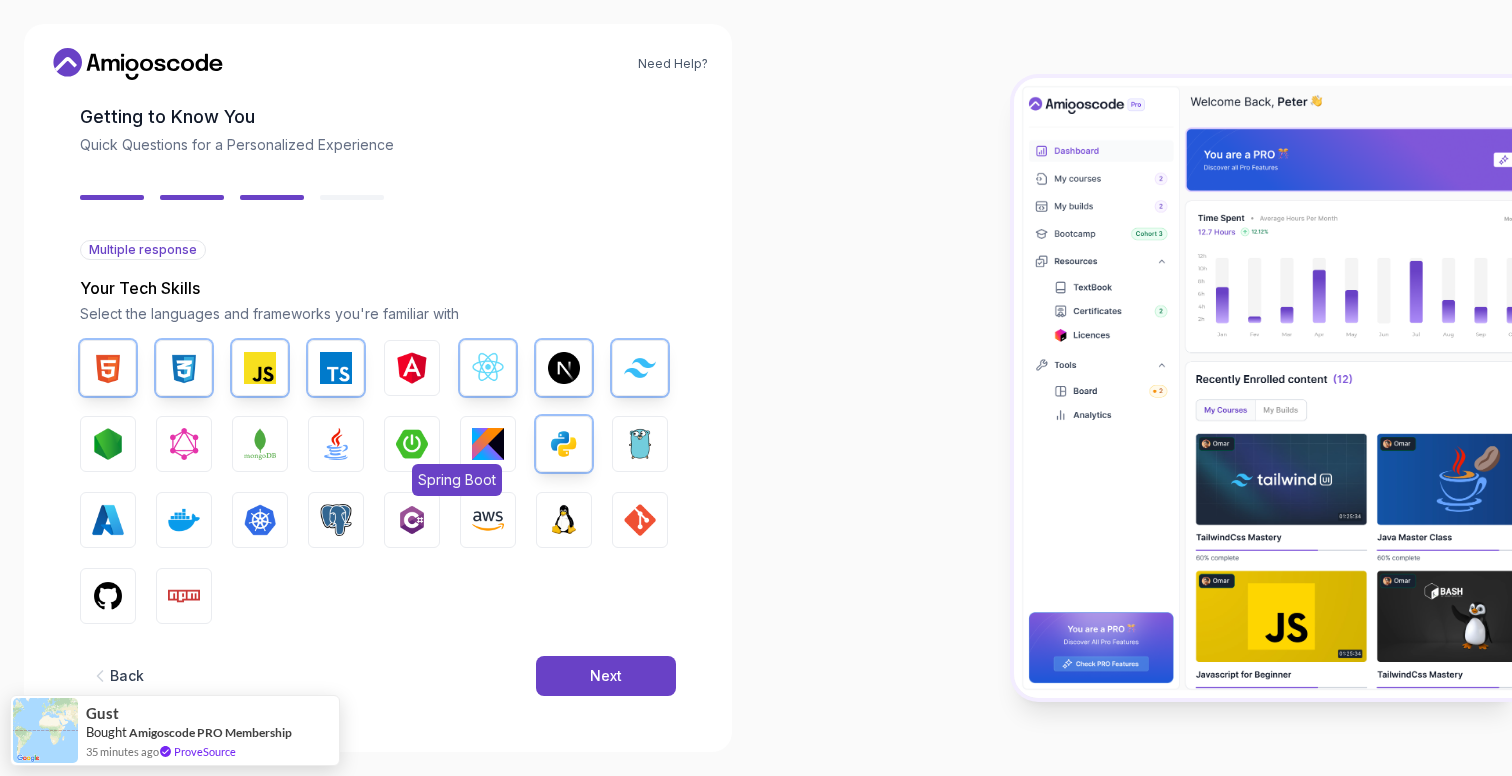 click at bounding box center (412, 444) 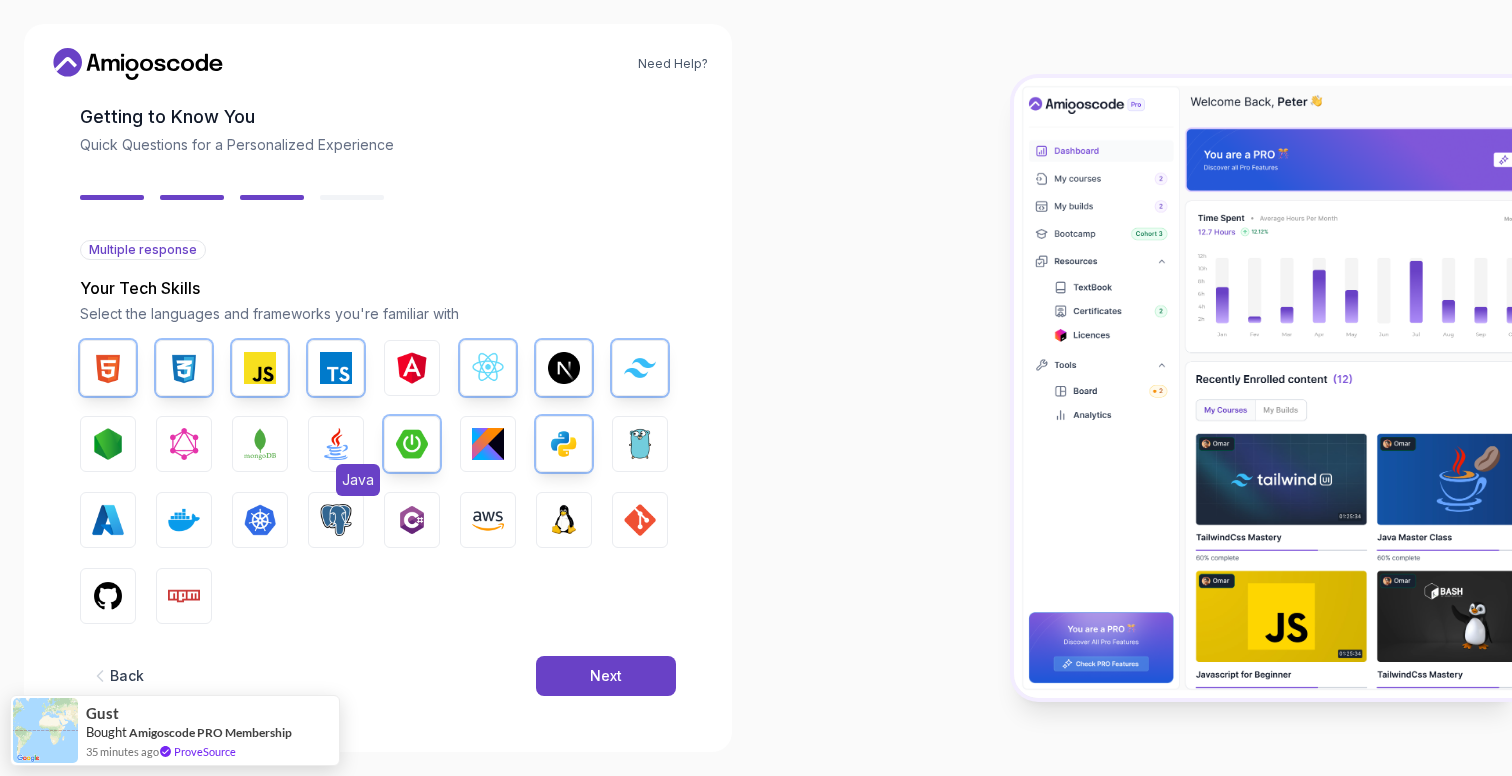 click at bounding box center (336, 444) 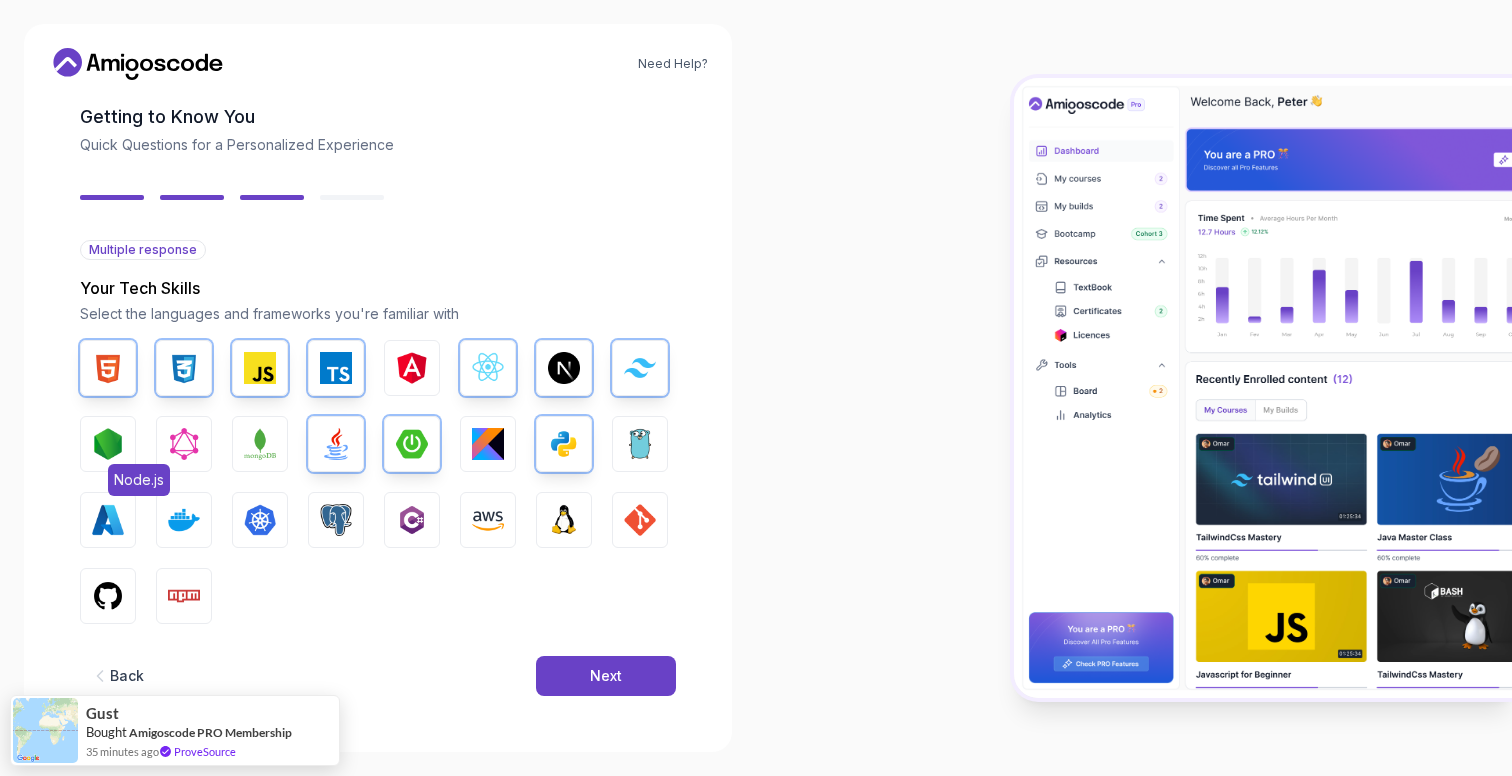 click at bounding box center [108, 444] 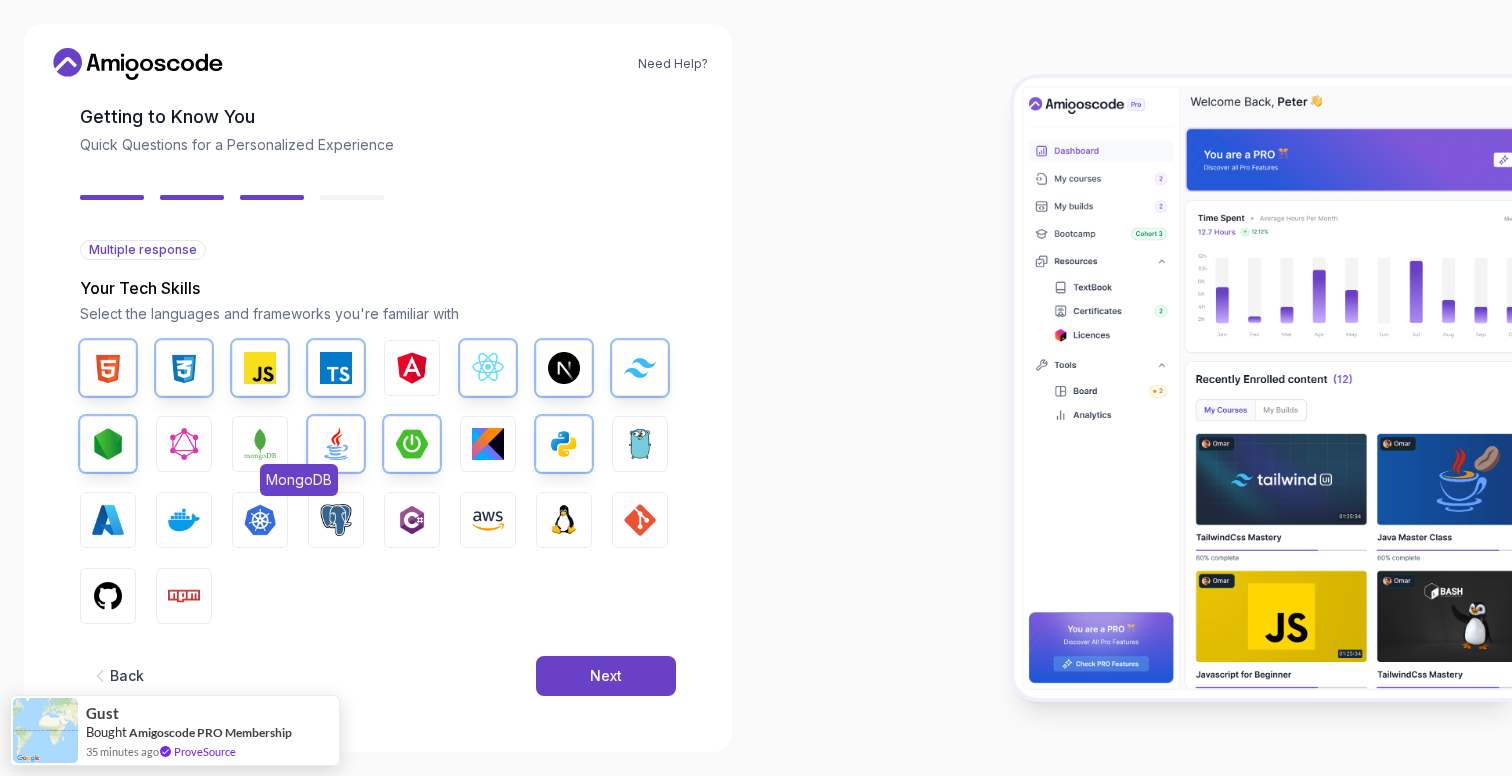 click at bounding box center [260, 444] 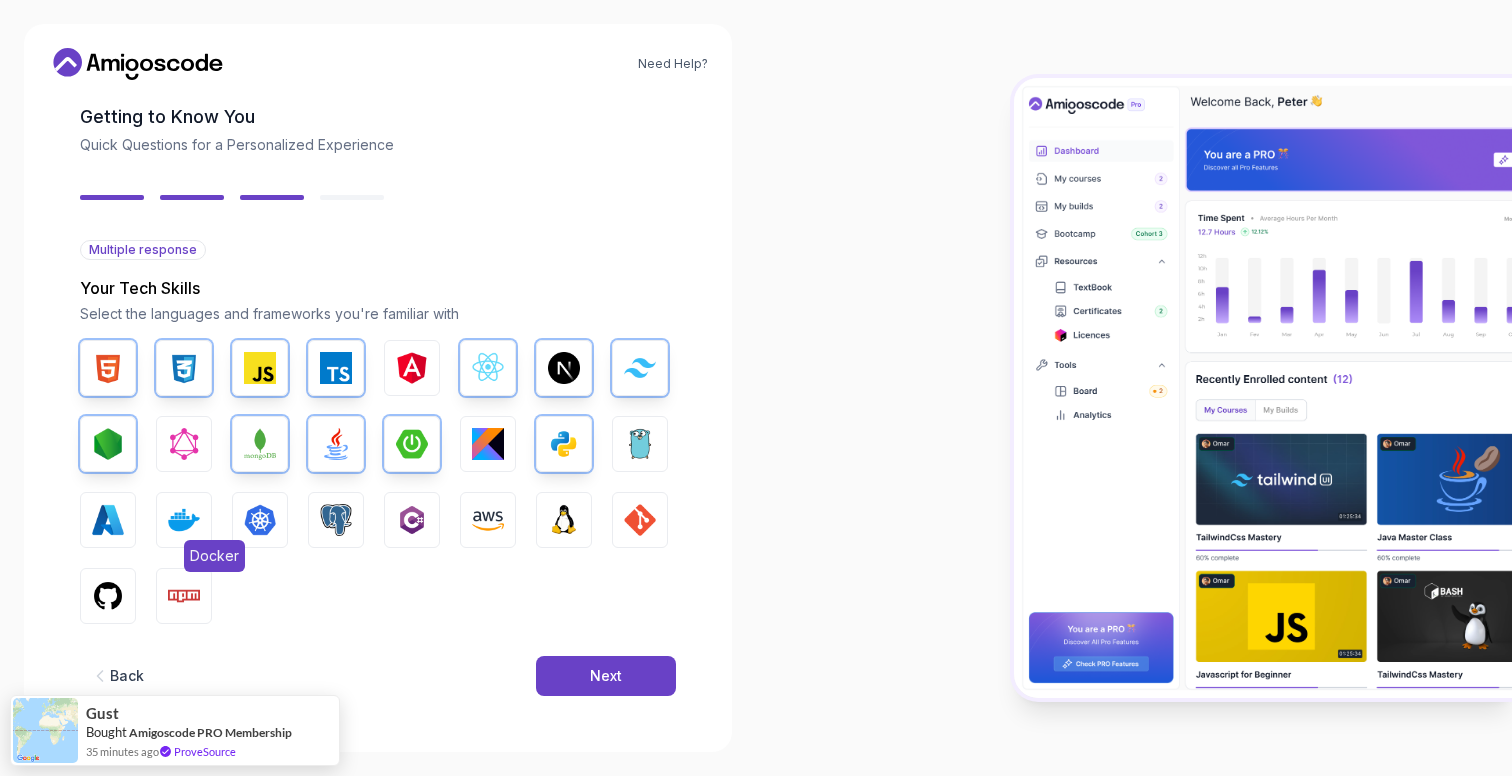 click at bounding box center (184, 520) 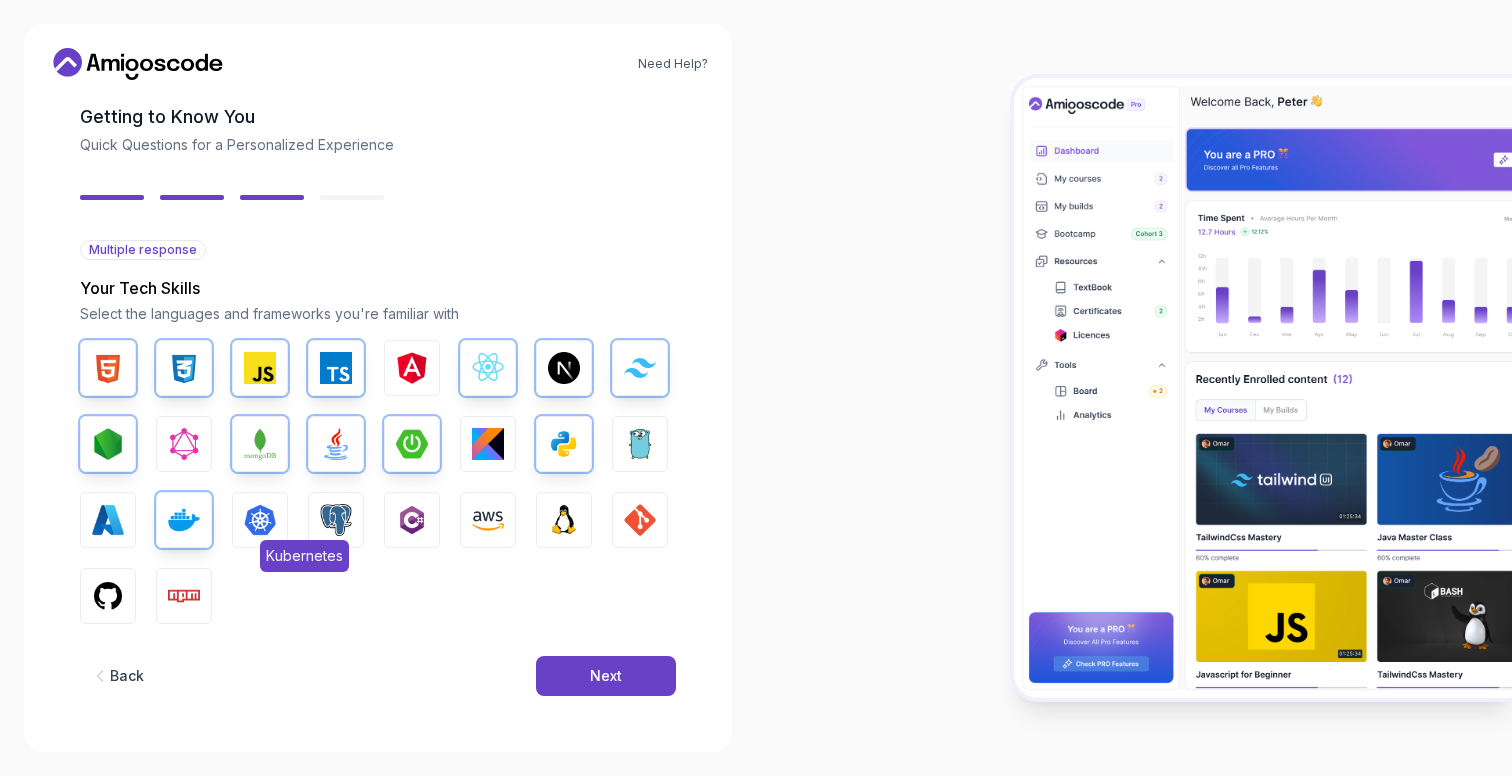 click at bounding box center (260, 520) 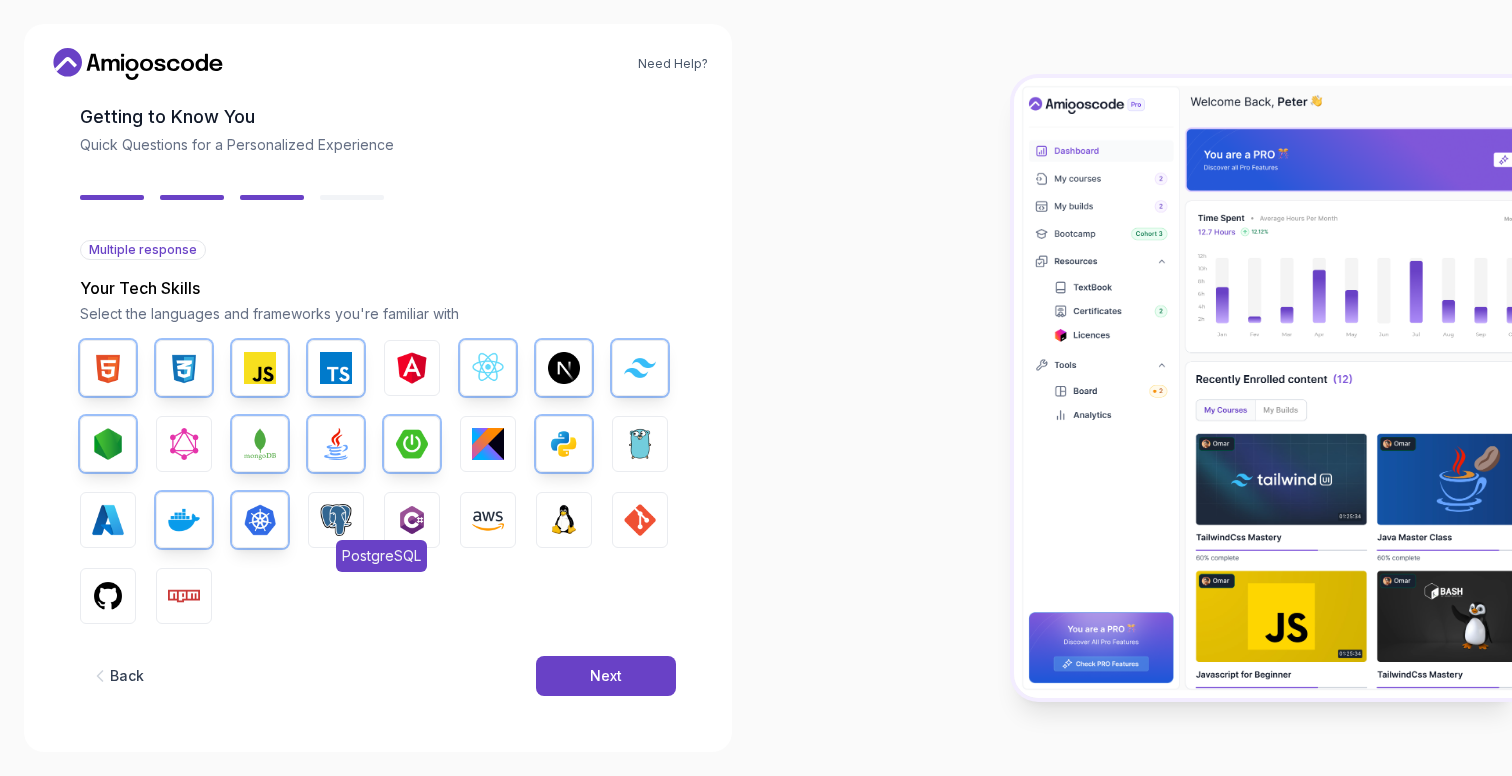 click at bounding box center (336, 520) 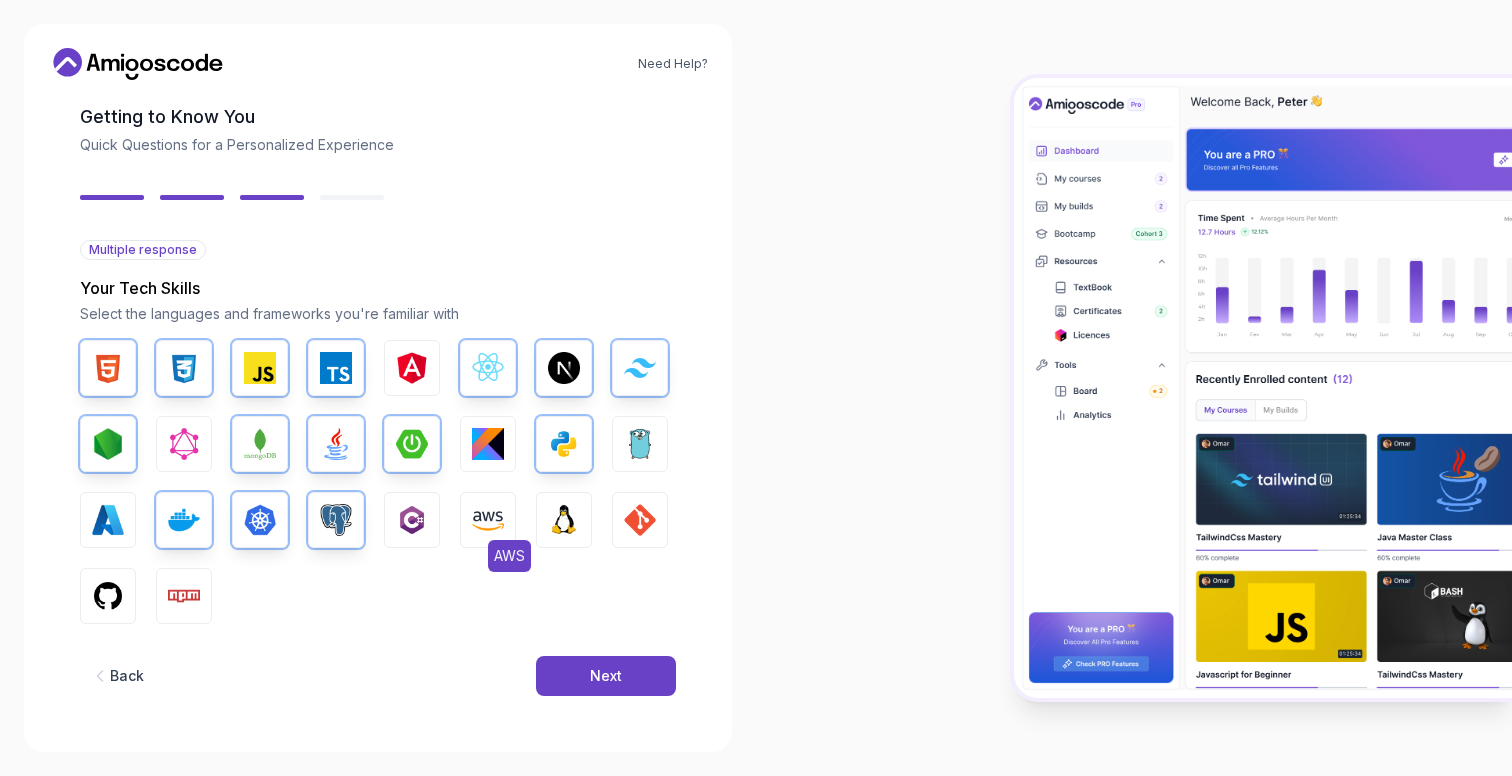 click at bounding box center [488, 520] 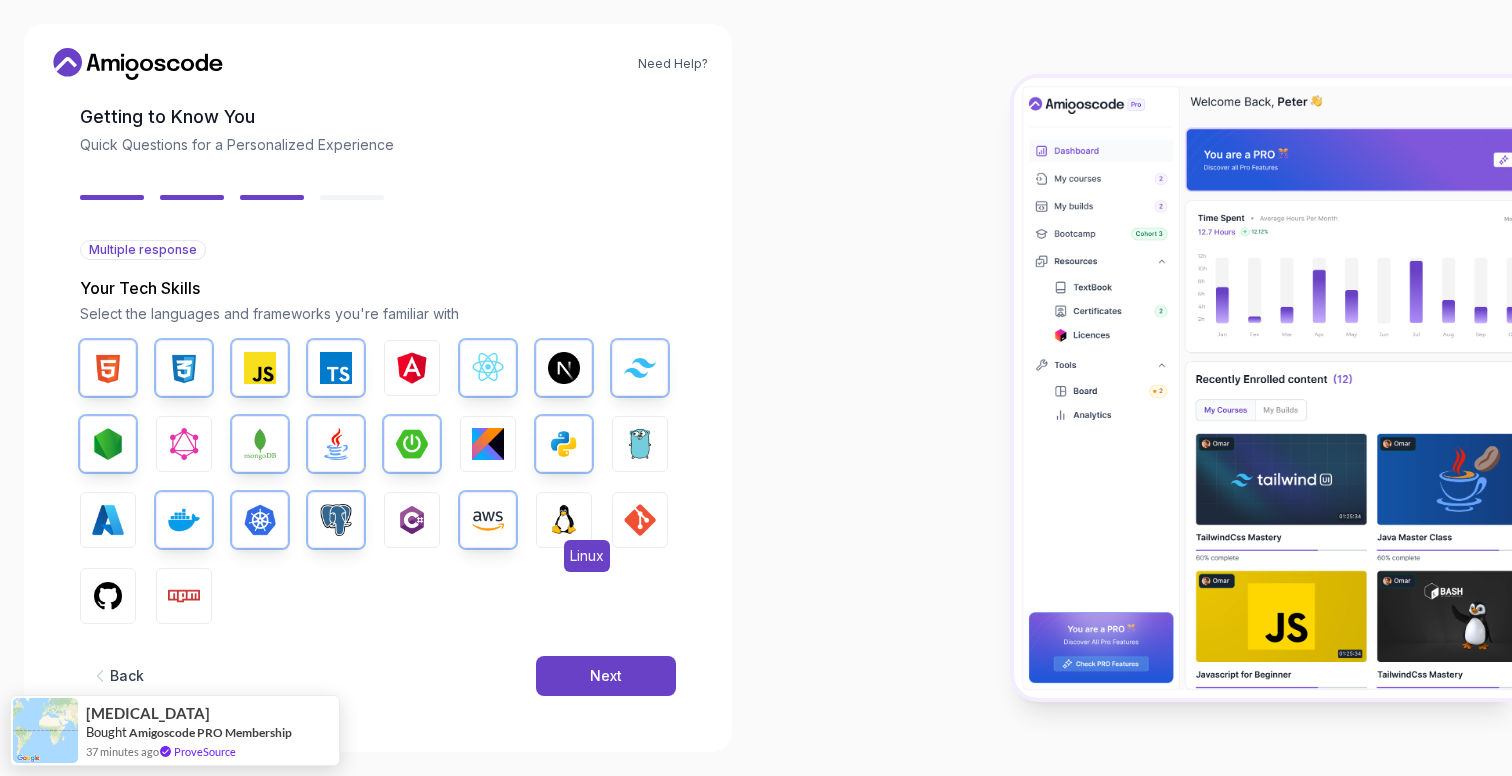 click on "Linux" at bounding box center [564, 520] 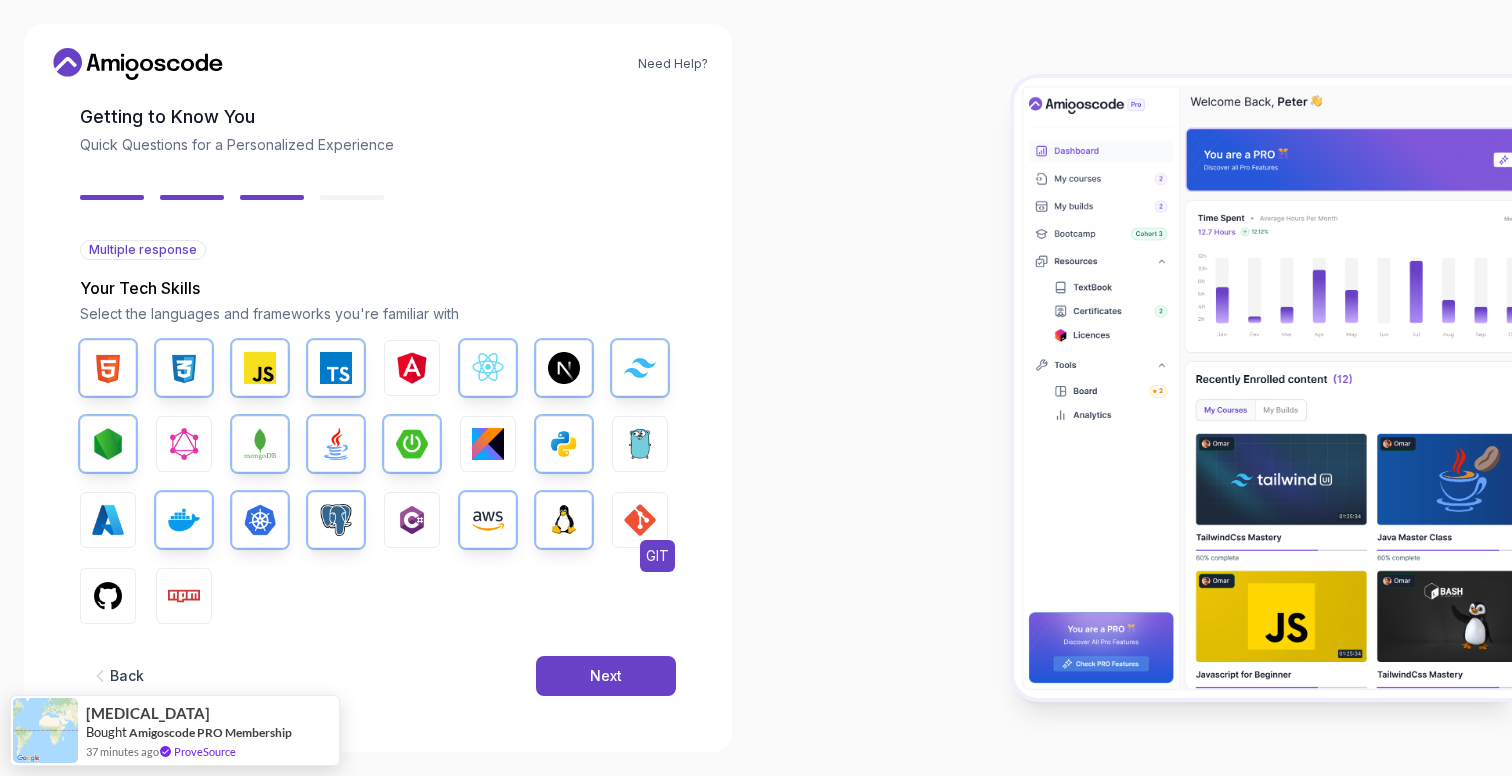 click at bounding box center (640, 520) 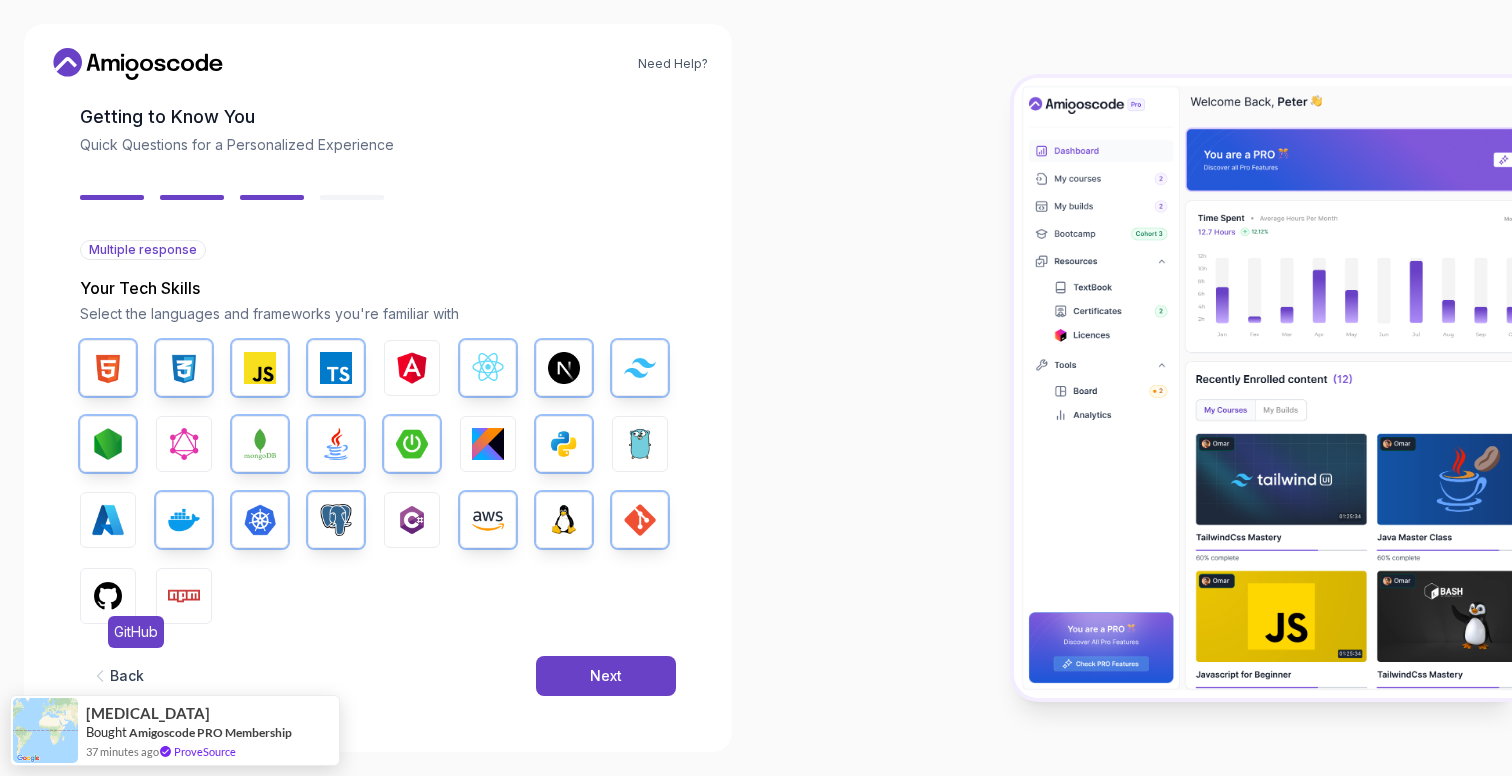 click at bounding box center (108, 596) 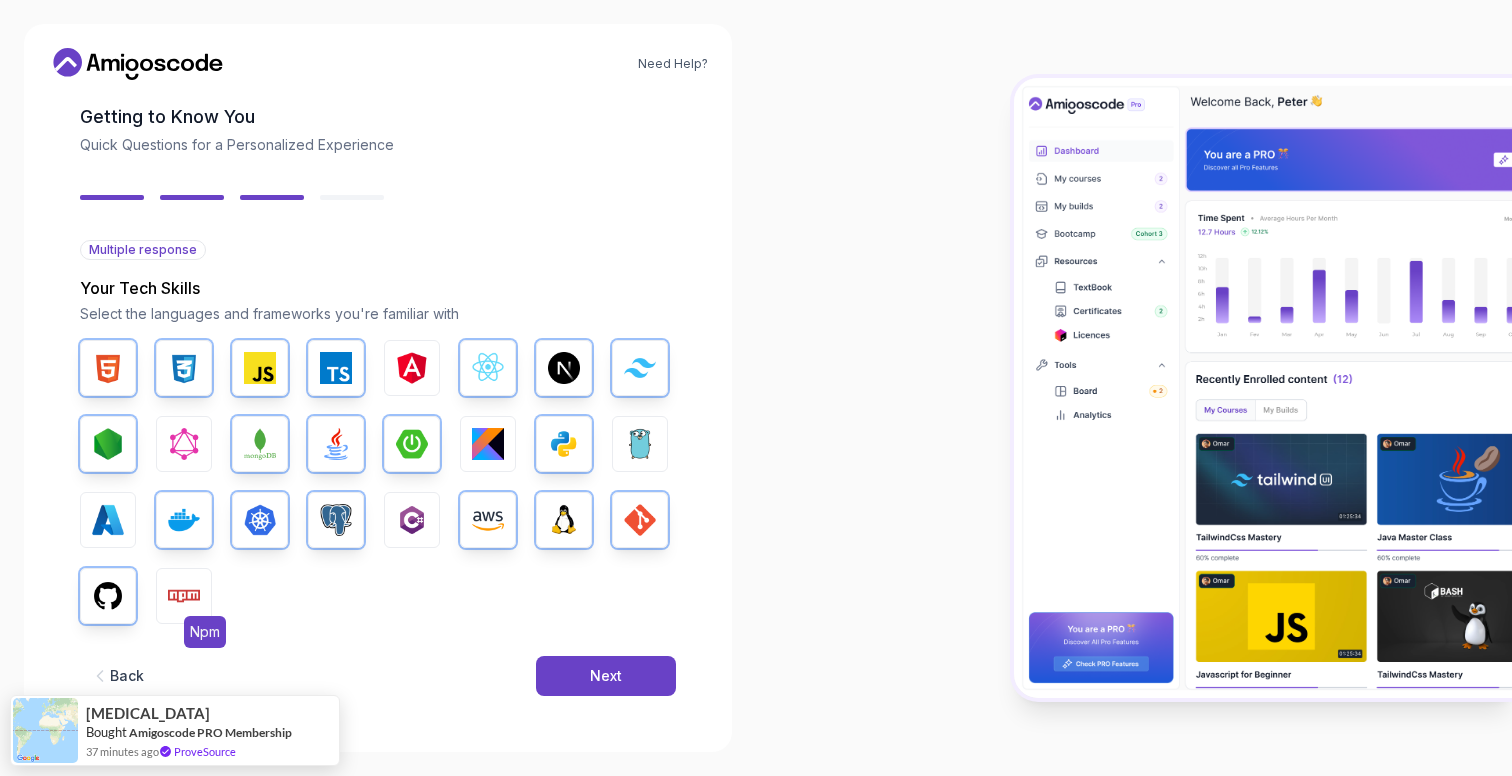 click at bounding box center (184, 596) 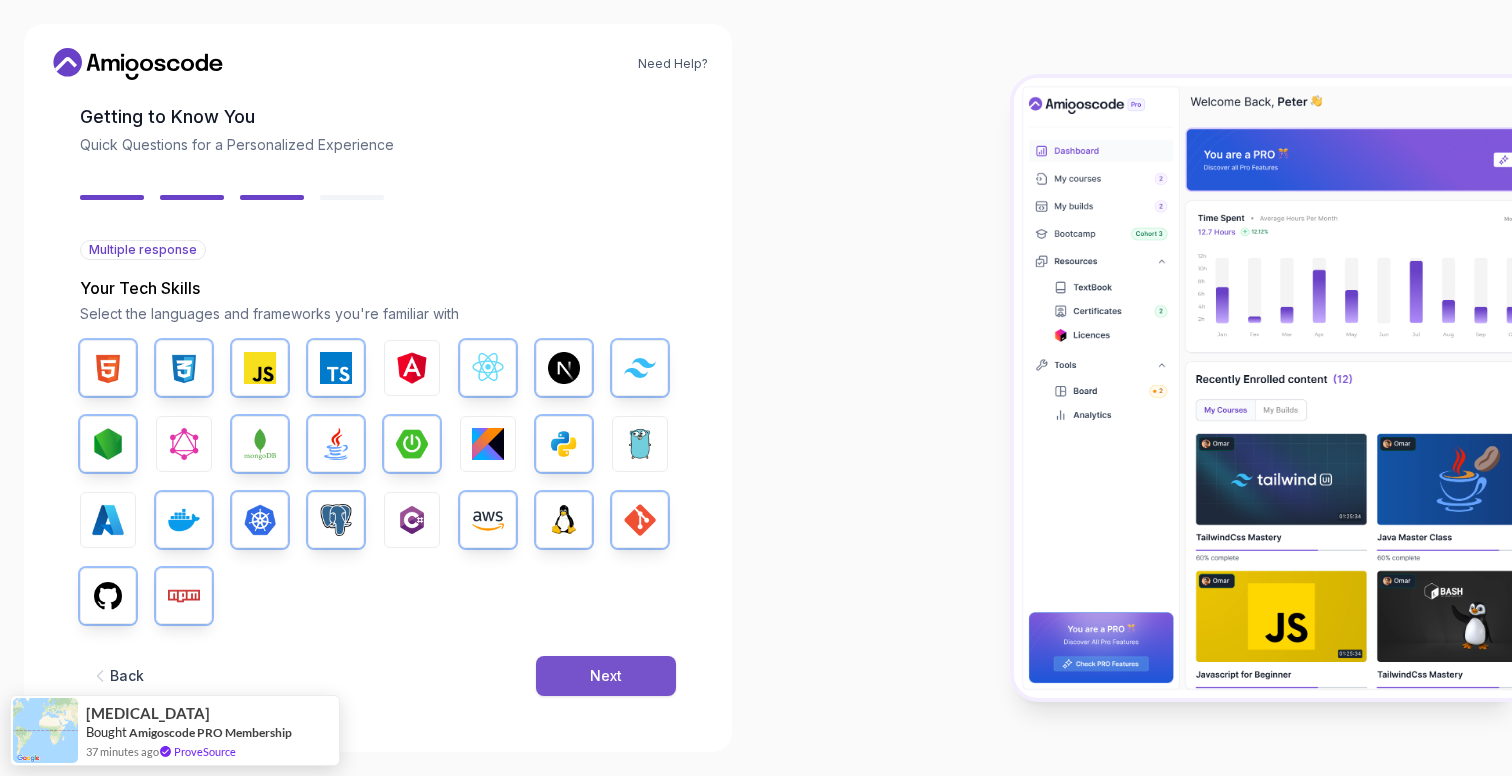 click on "Next" at bounding box center (606, 676) 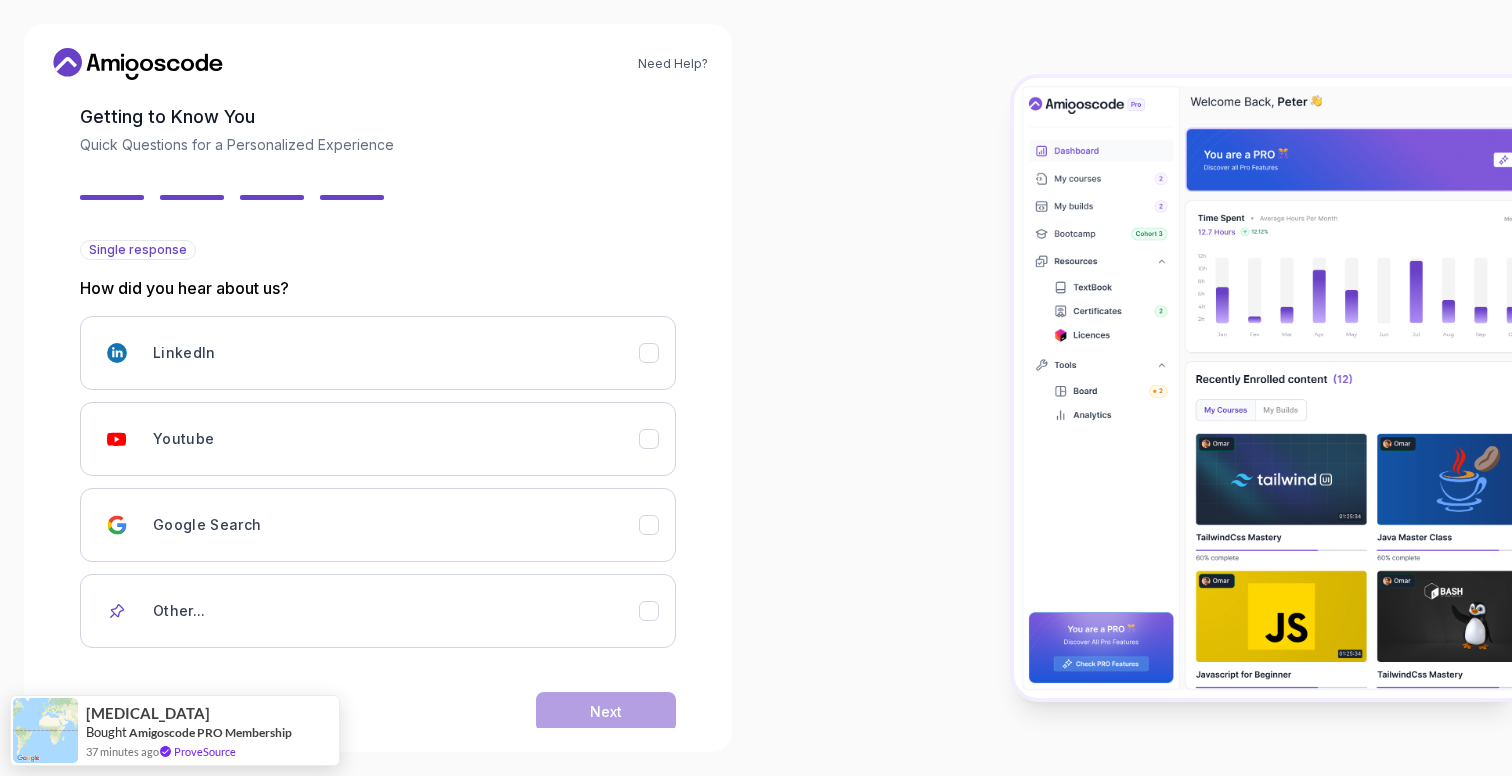 scroll, scrollTop: 133, scrollLeft: 0, axis: vertical 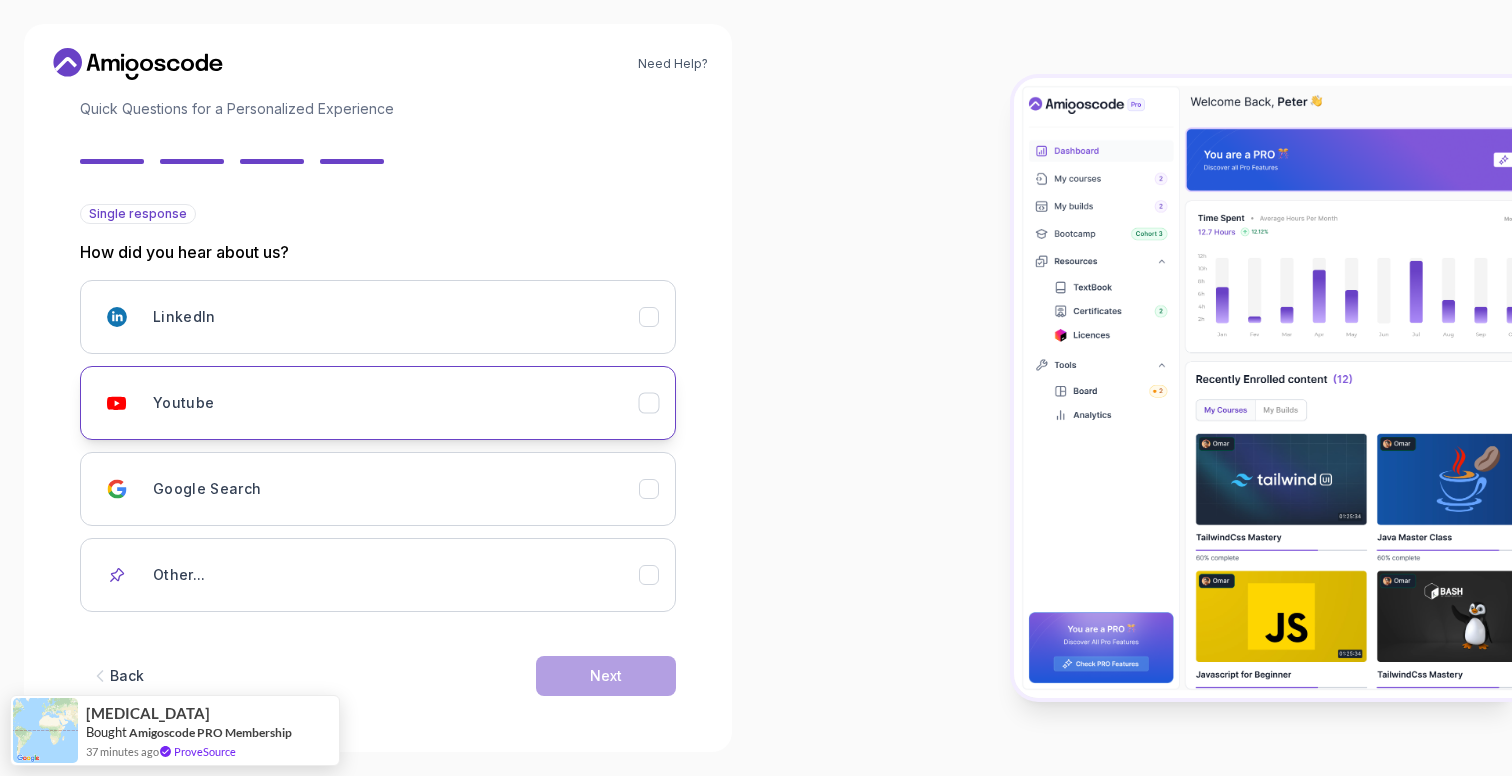 click on "Youtube" at bounding box center [396, 403] 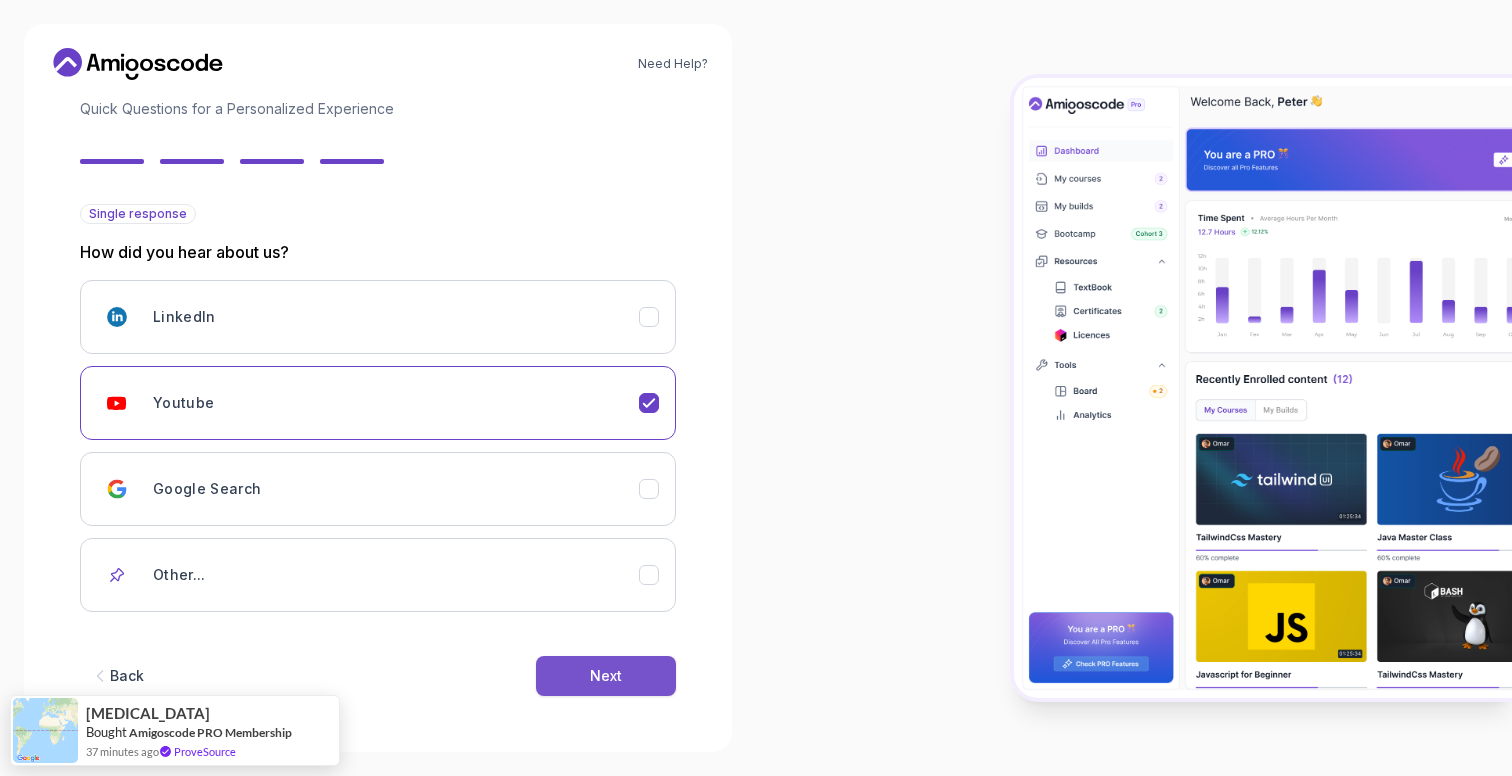 click on "Next" at bounding box center [606, 676] 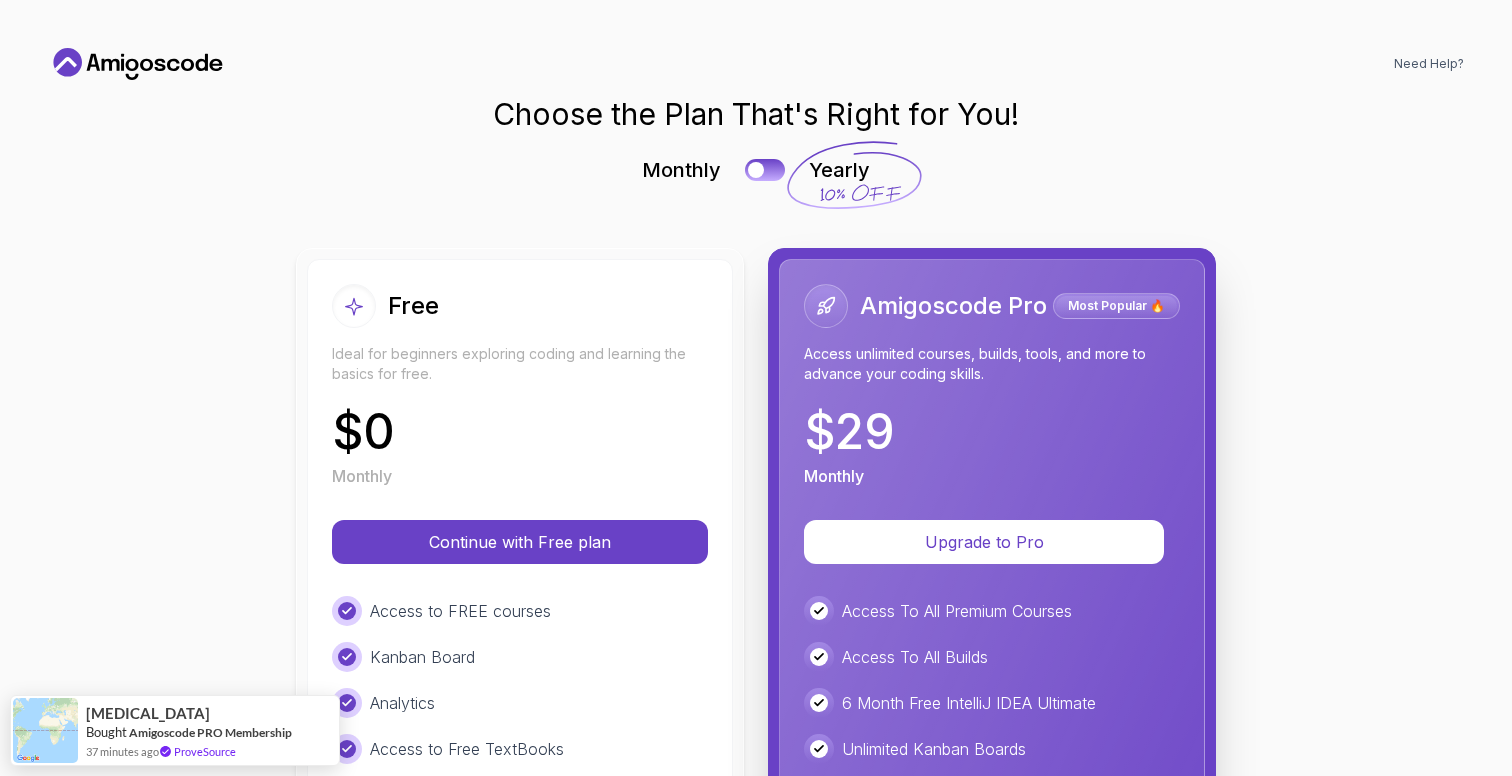scroll, scrollTop: 0, scrollLeft: 0, axis: both 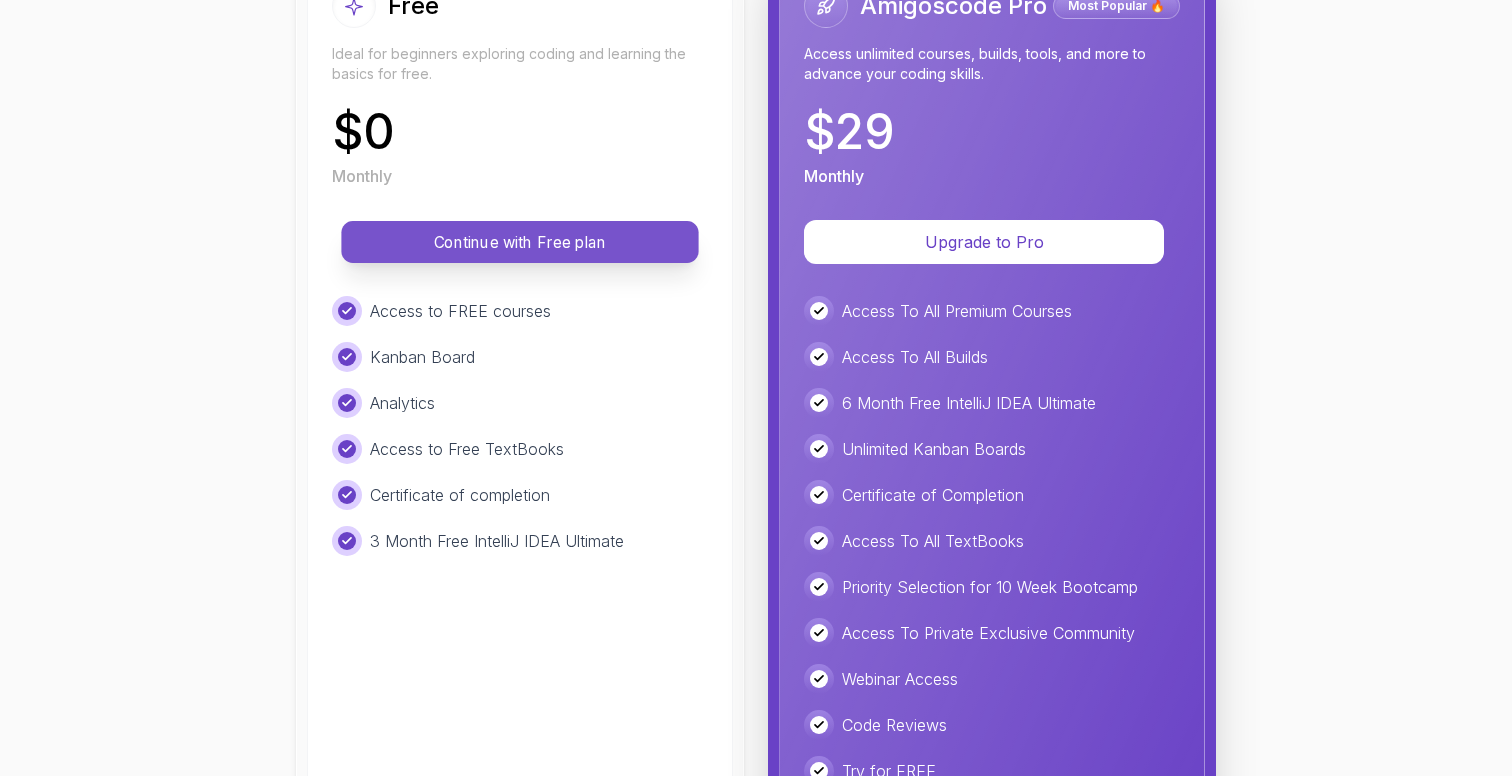 click on "Continue with Free plan" at bounding box center [520, 242] 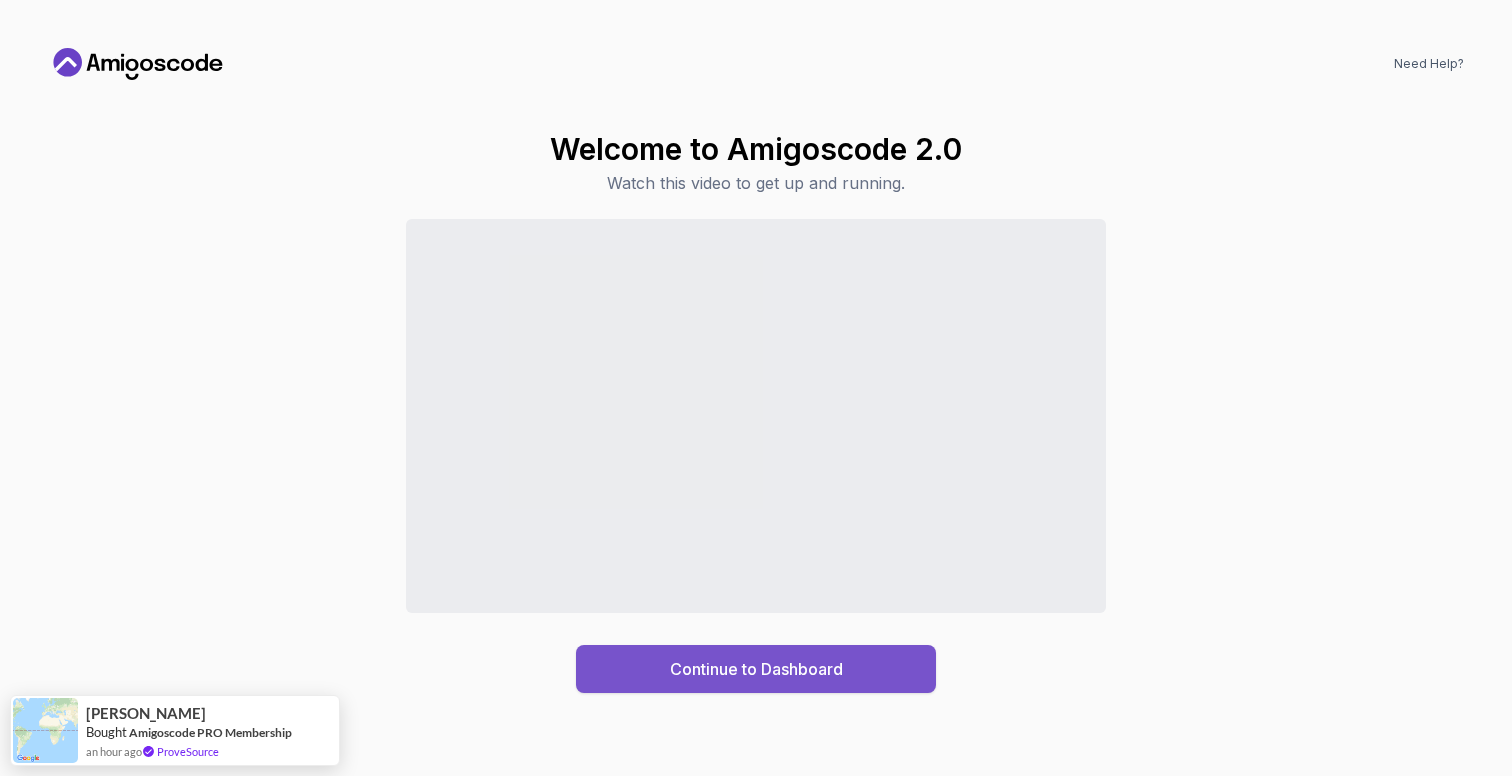 click on "Continue to Dashboard" at bounding box center [756, 669] 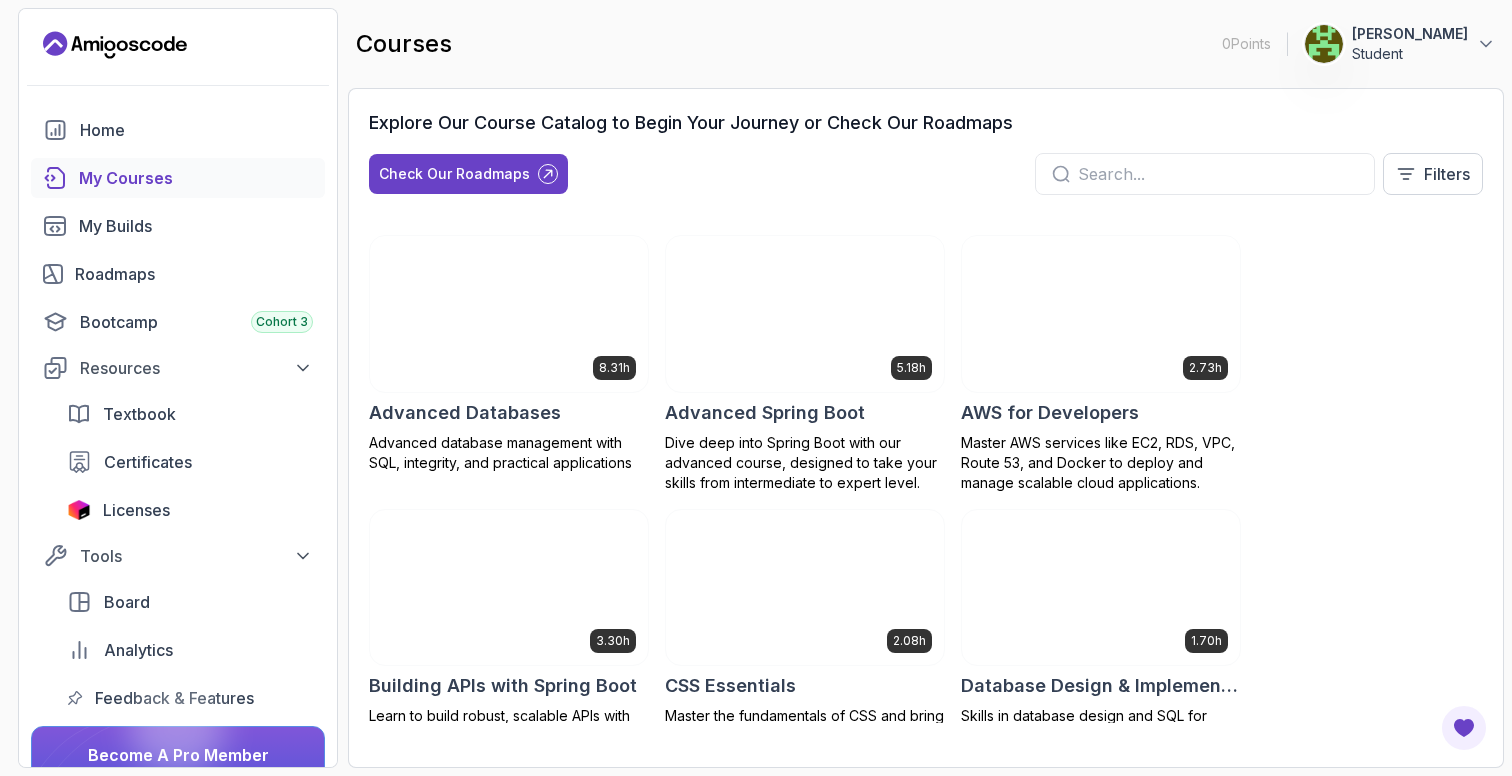 click at bounding box center [805, 313] 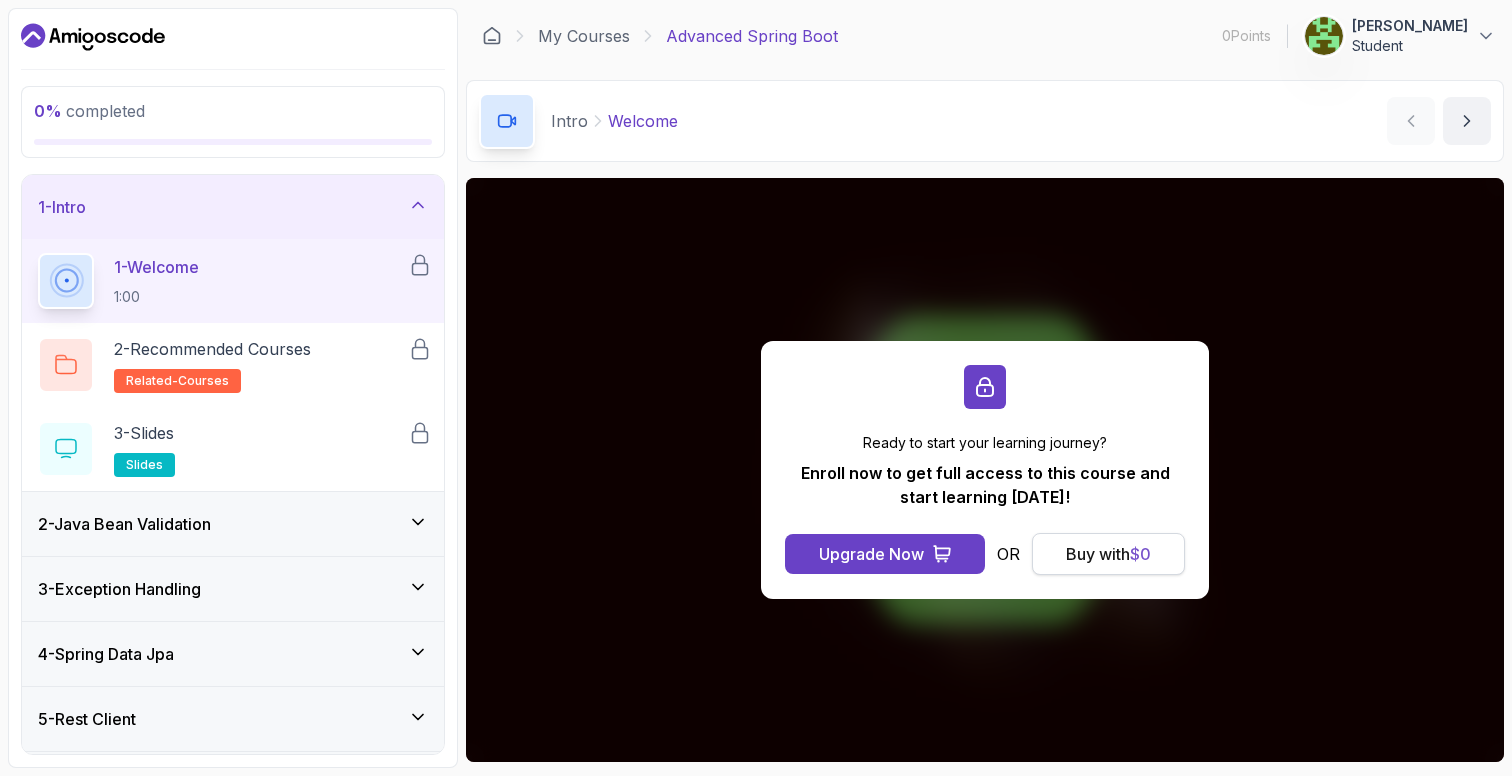 click on "Buy with  $ 0" at bounding box center [1108, 554] 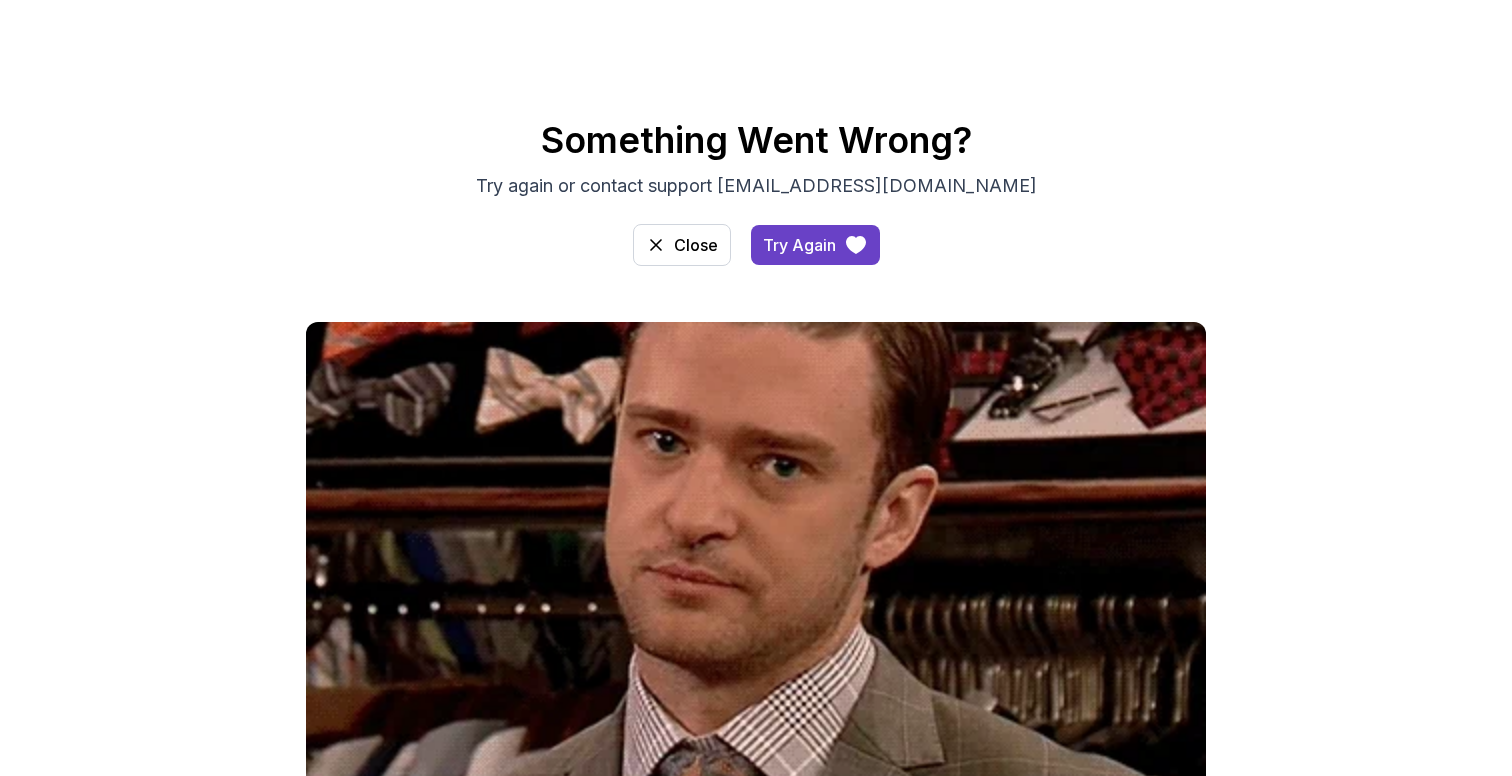 scroll, scrollTop: 0, scrollLeft: 0, axis: both 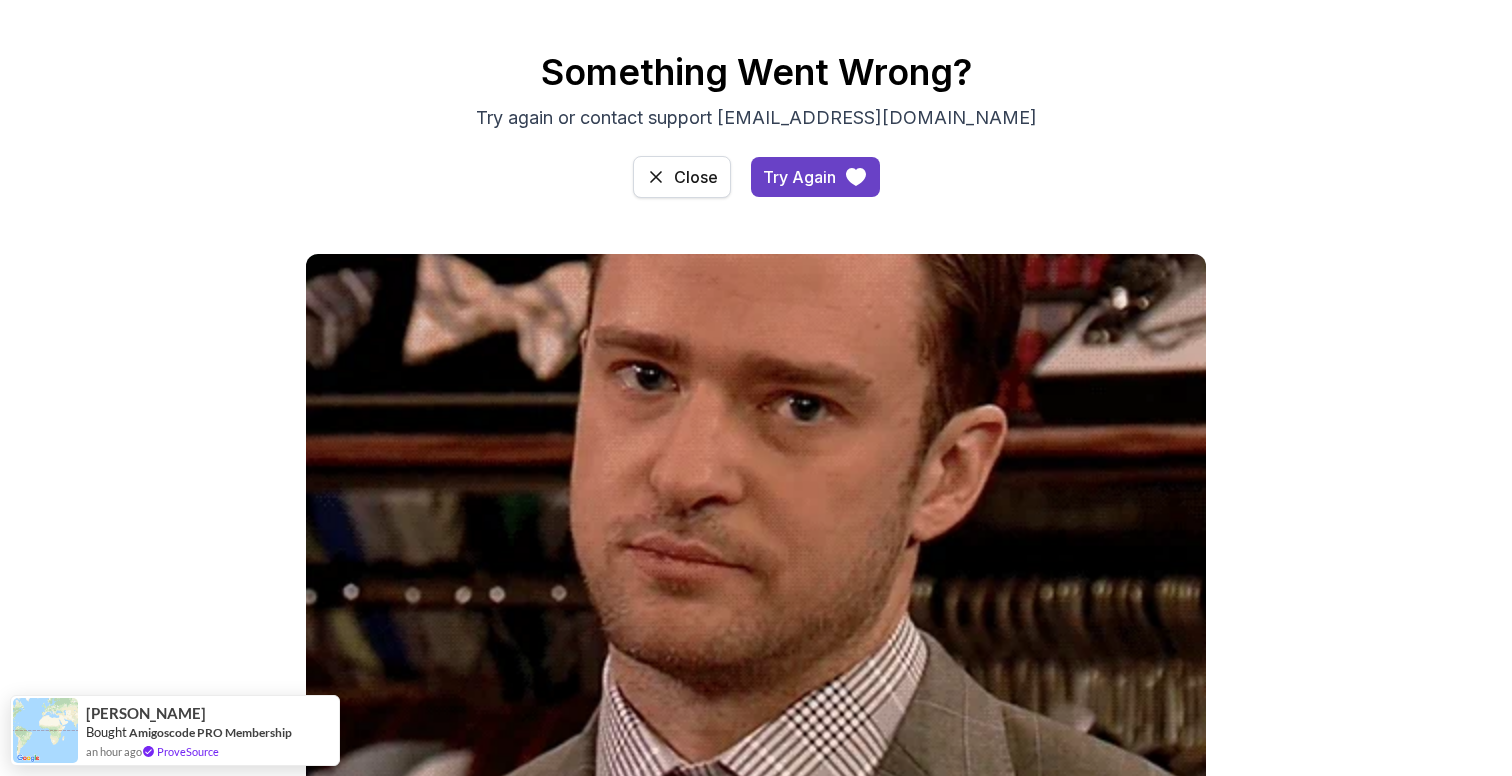 click on "Close" at bounding box center [696, 177] 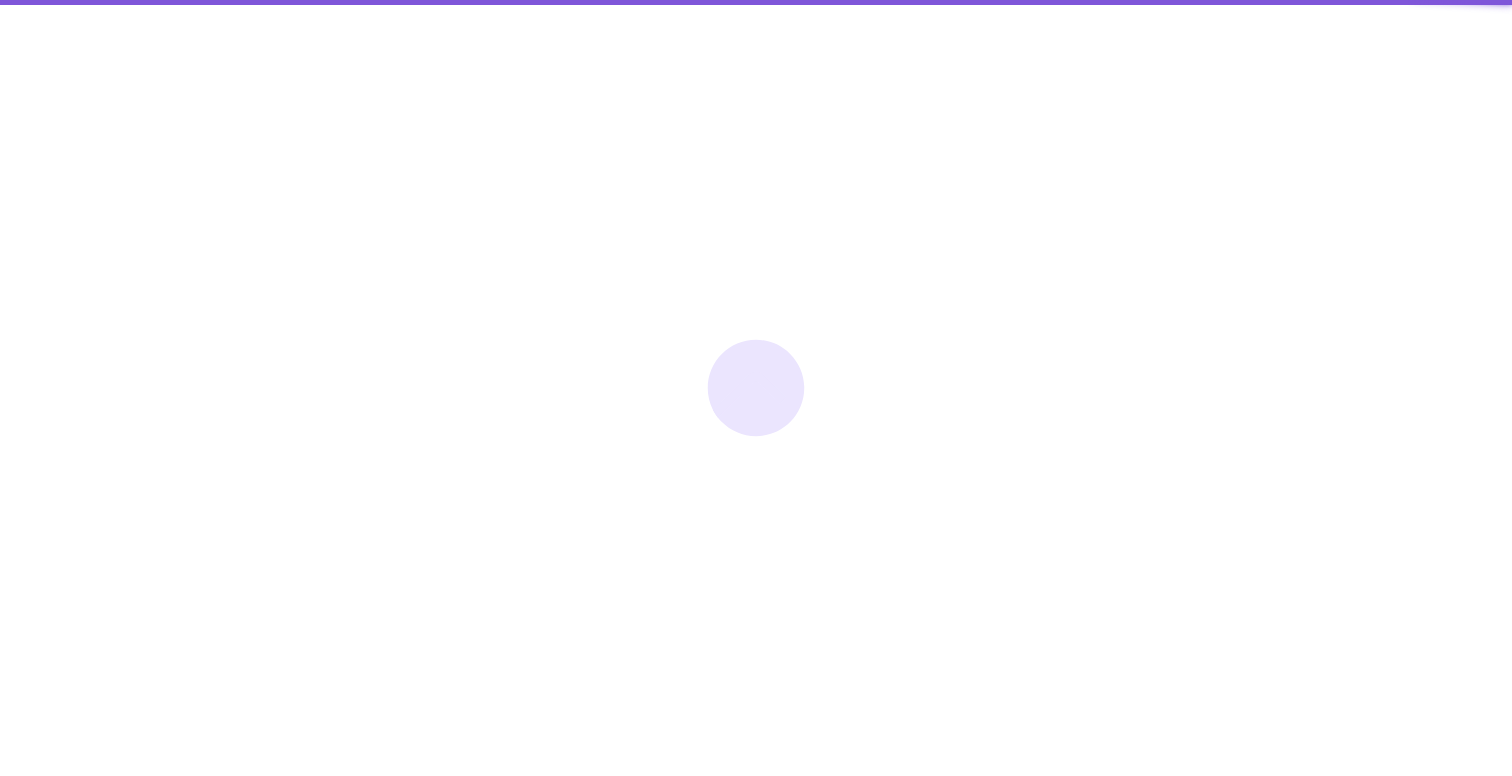 scroll, scrollTop: 0, scrollLeft: 0, axis: both 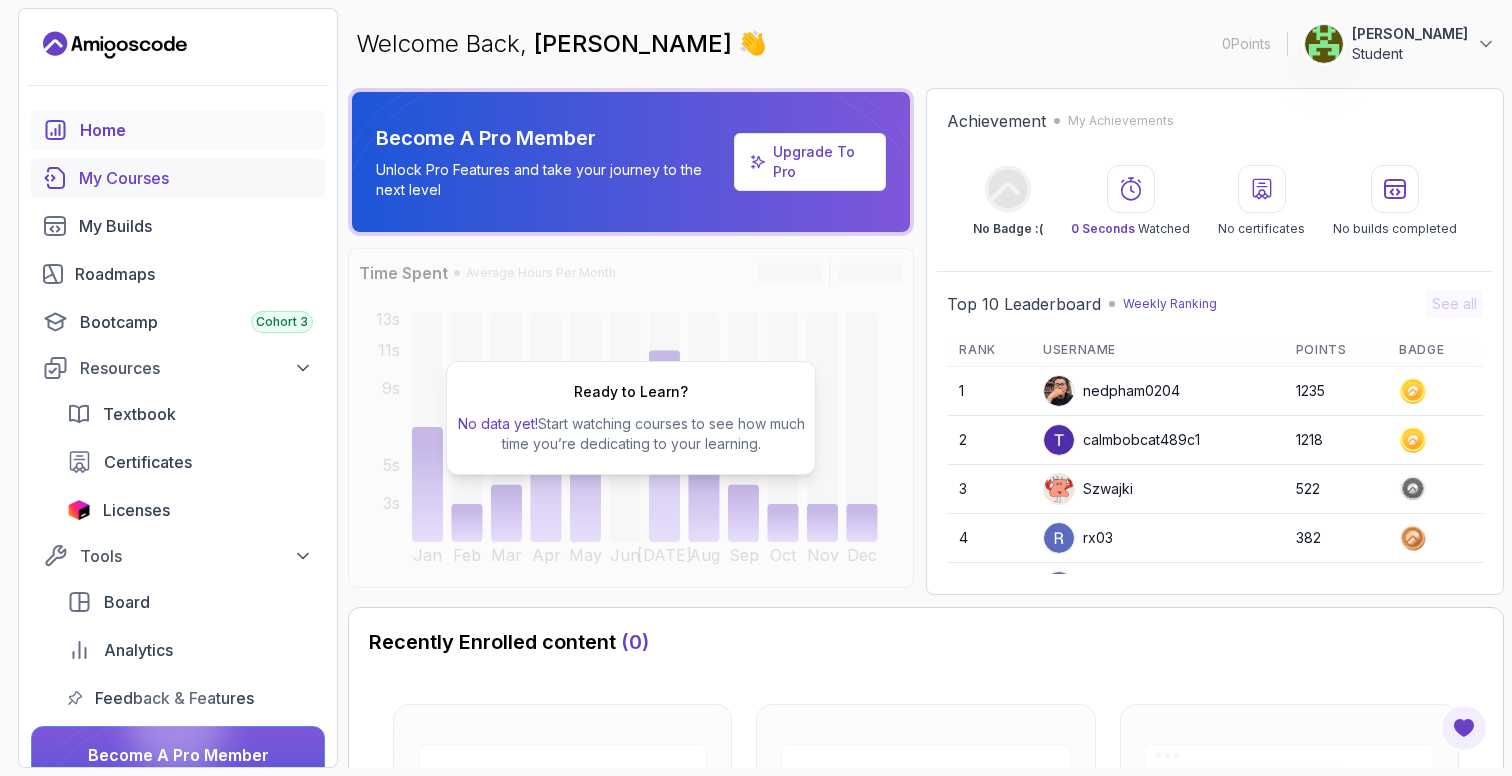 click on "My Courses" at bounding box center [196, 178] 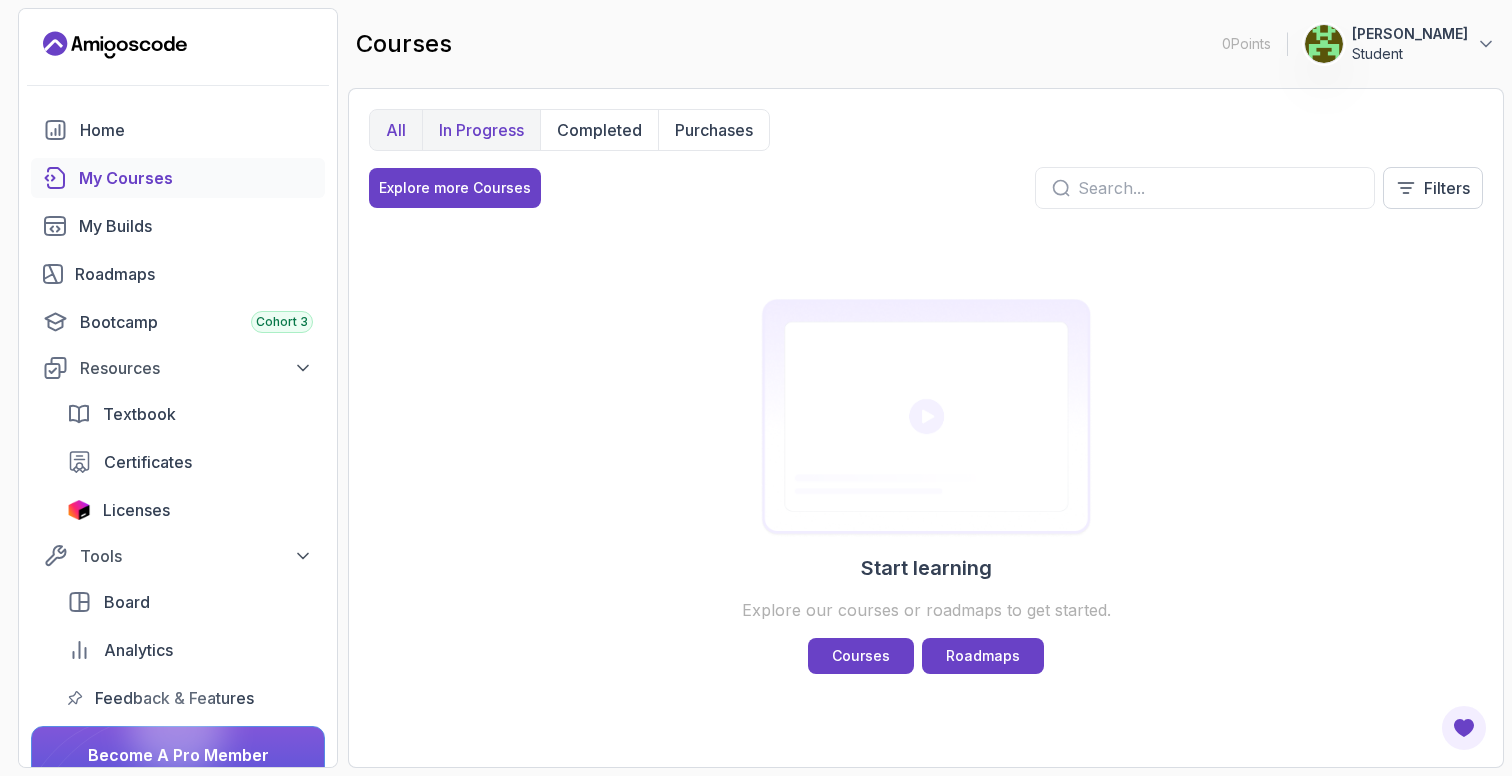 click on "In Progress" at bounding box center (481, 130) 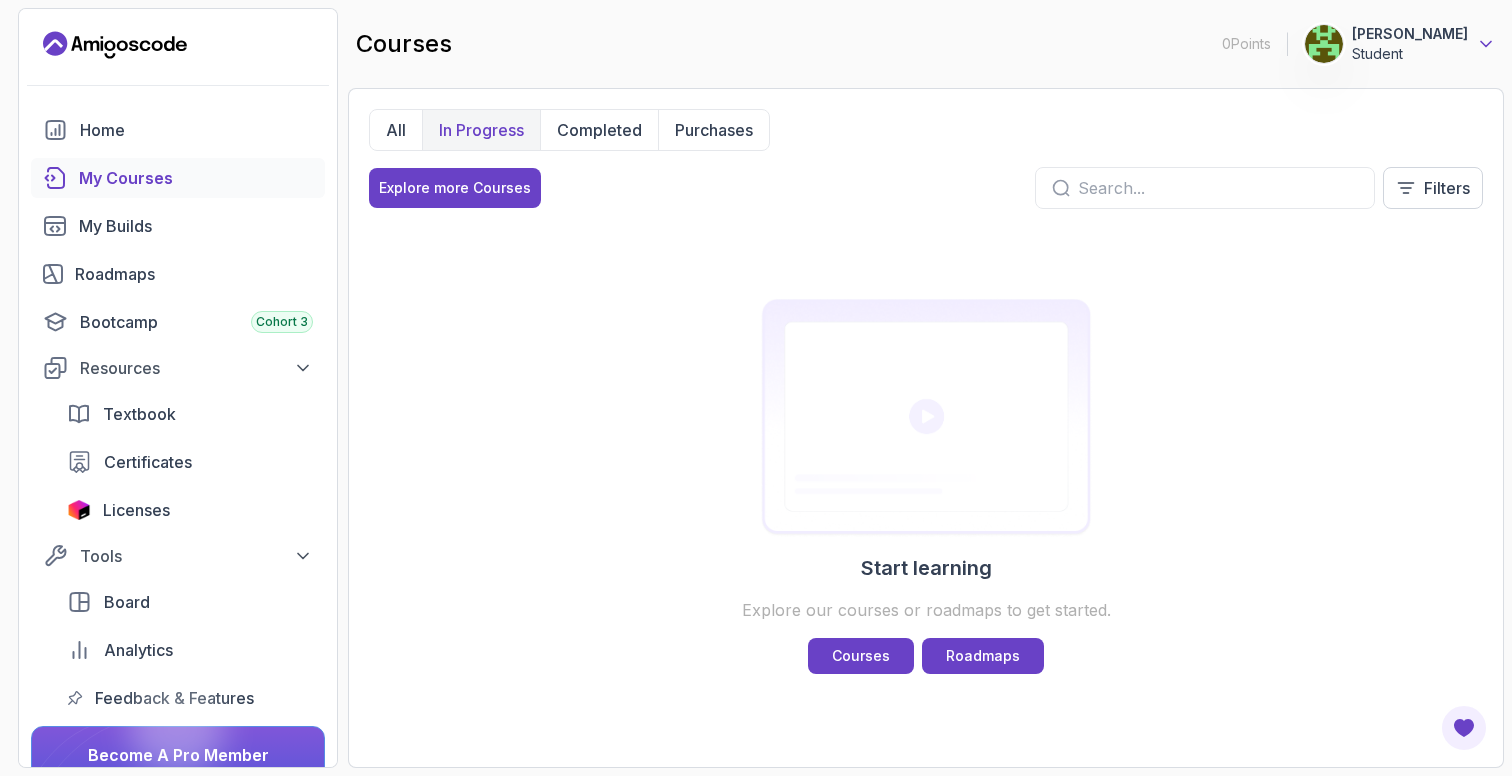 click 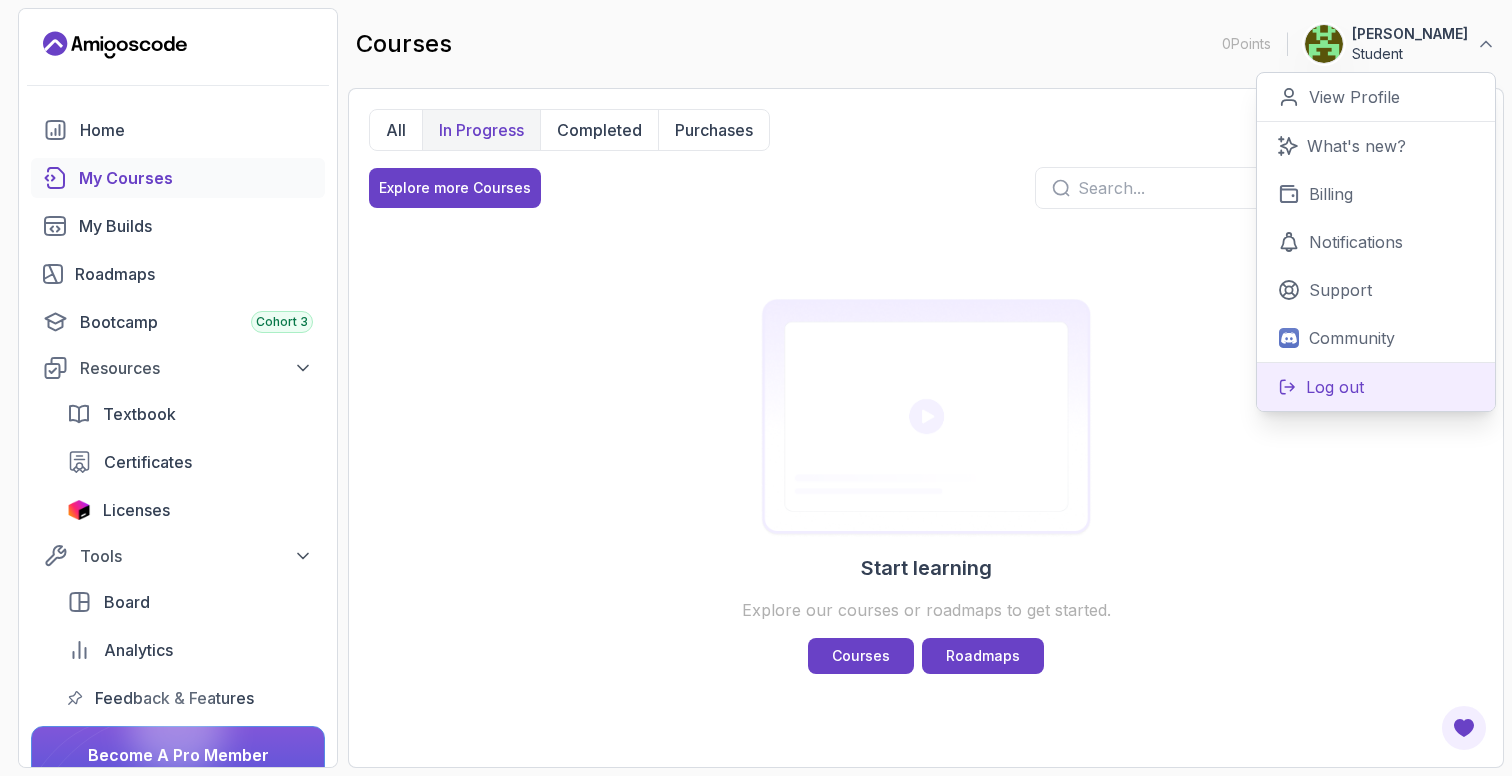 click on "Log out" at bounding box center [1335, 387] 